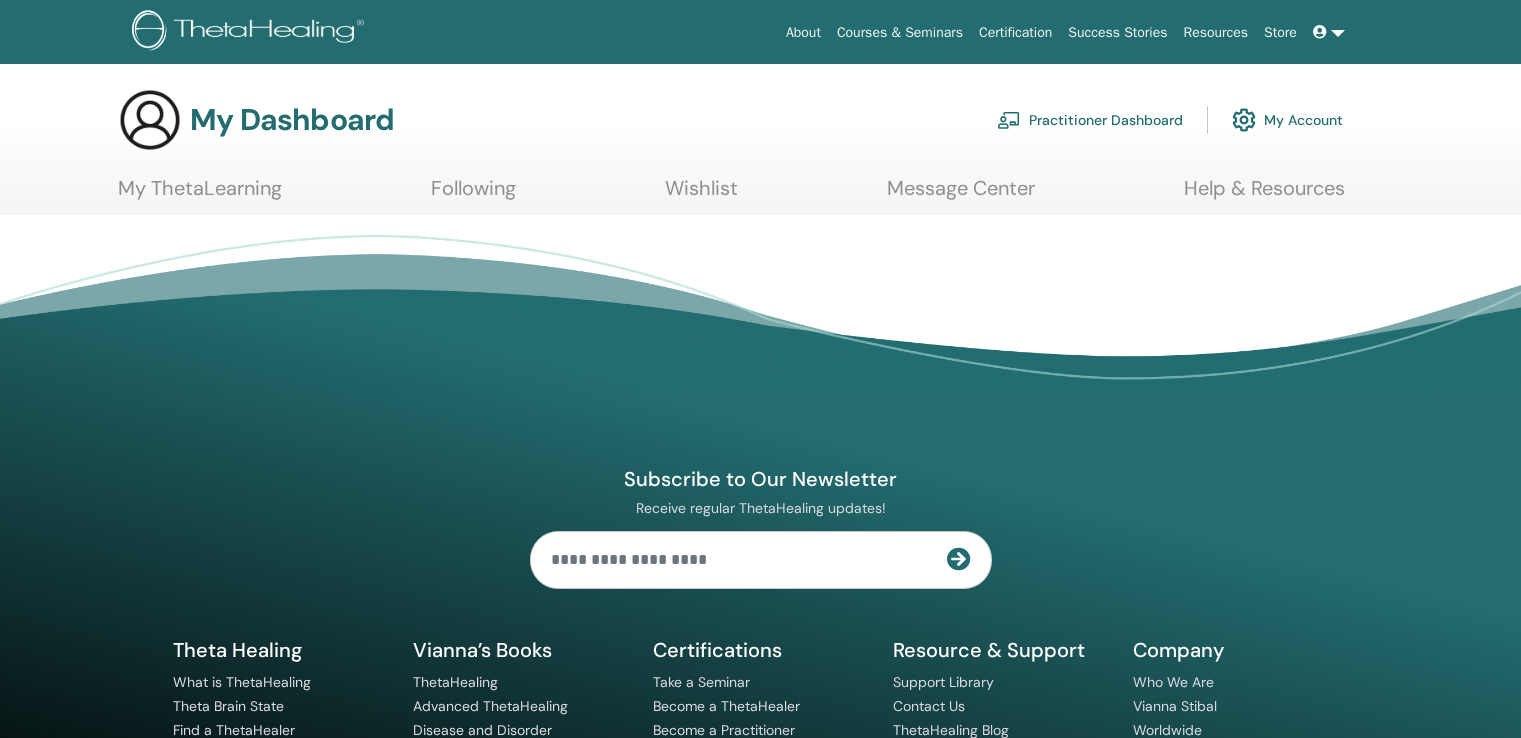 scroll, scrollTop: 0, scrollLeft: 0, axis: both 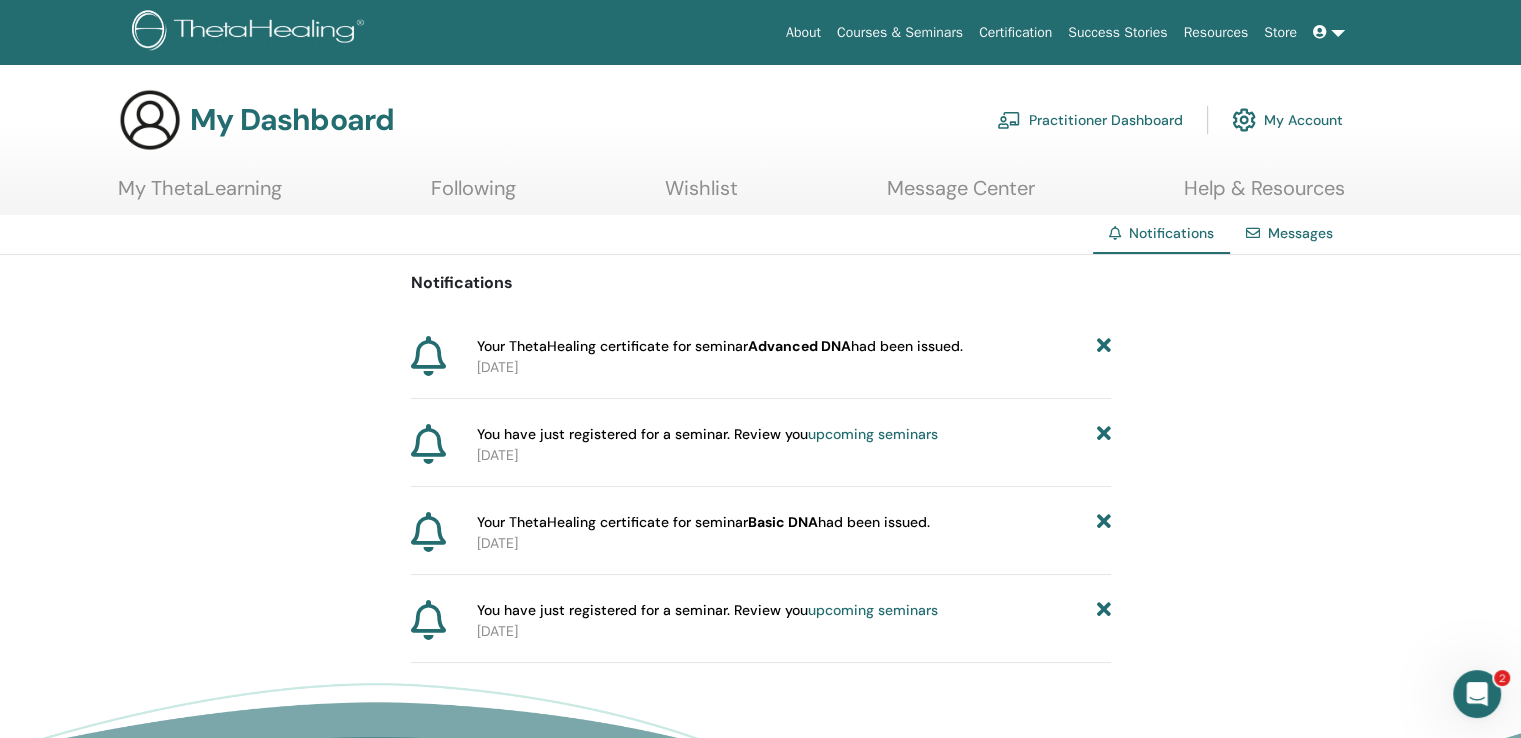 click on "My Account" at bounding box center [1287, 120] 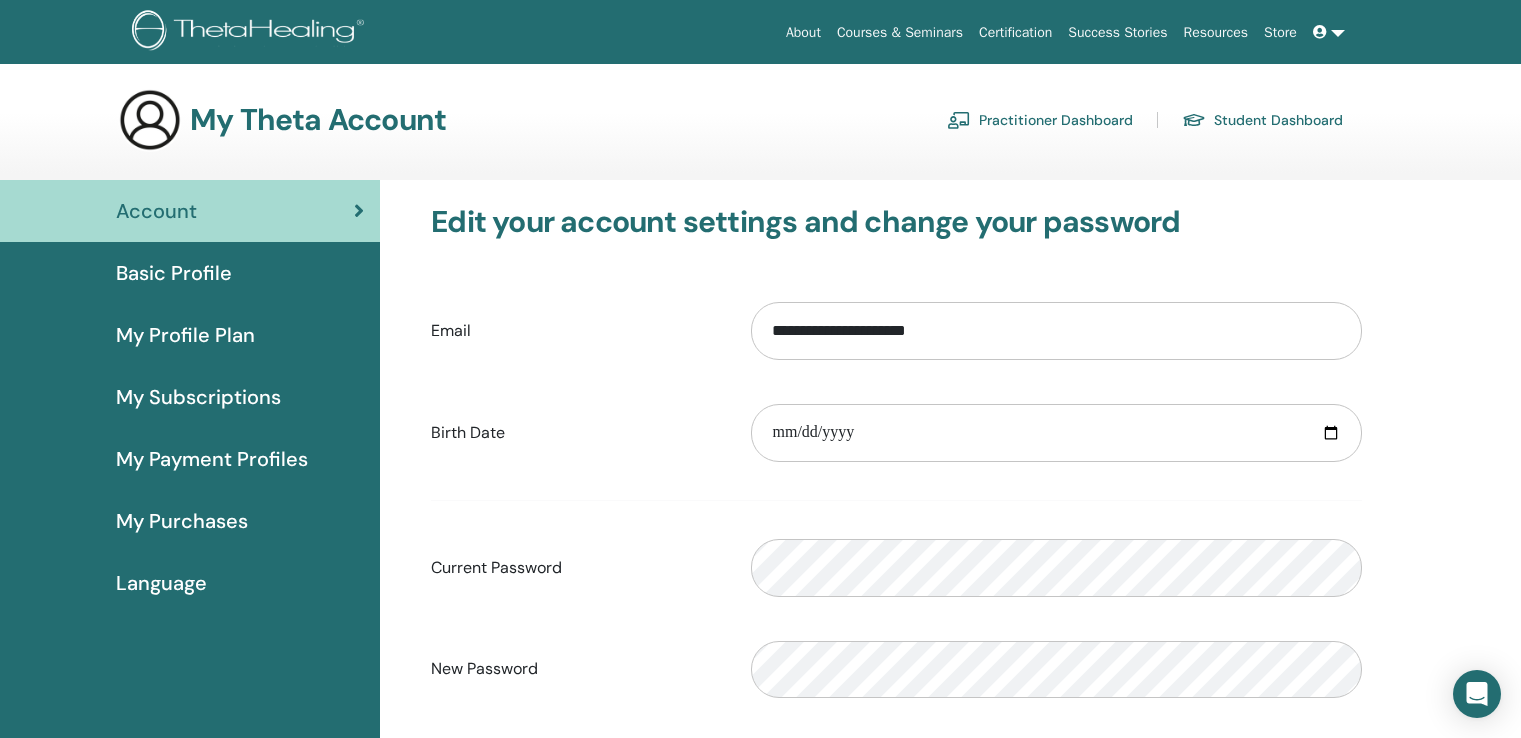 scroll, scrollTop: 0, scrollLeft: 0, axis: both 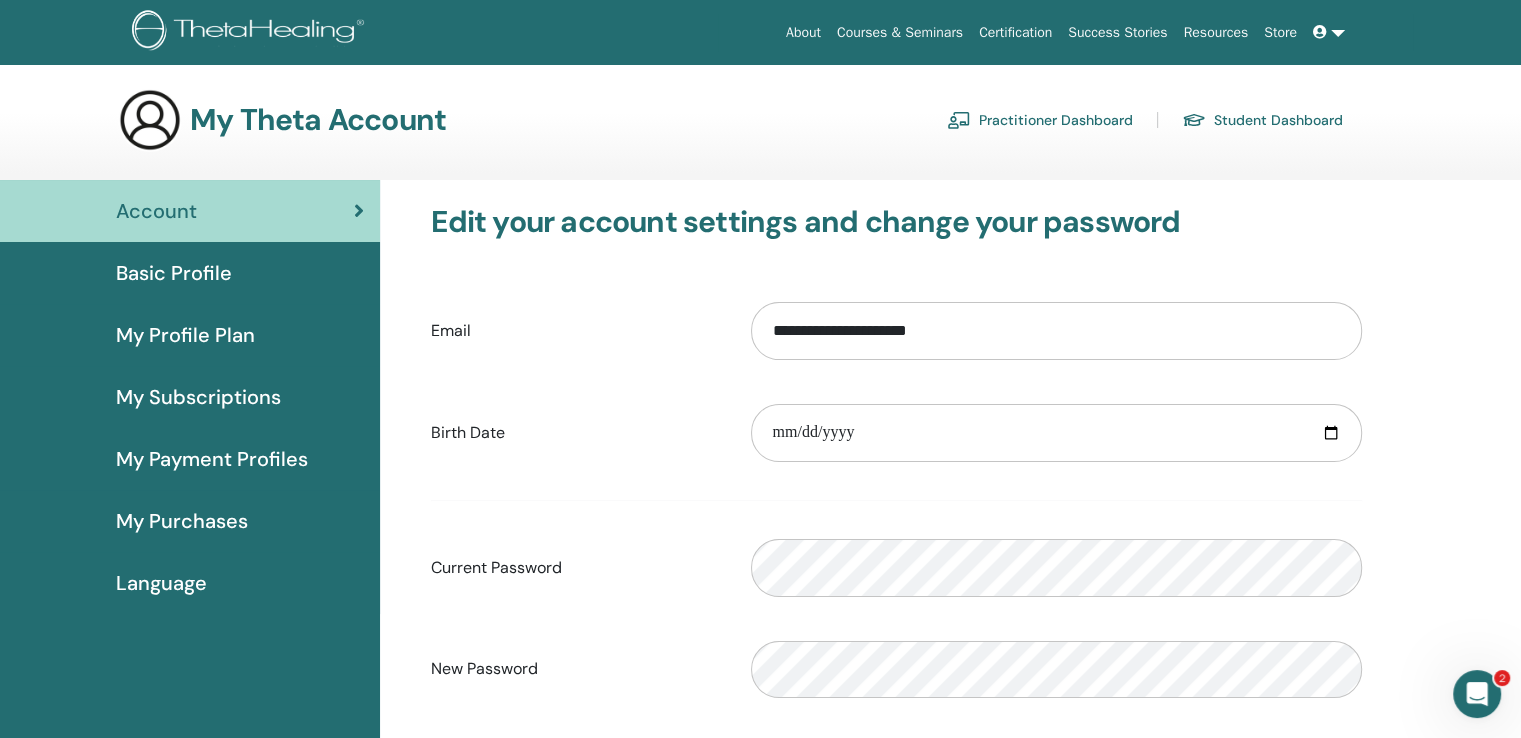 click at bounding box center [359, 211] 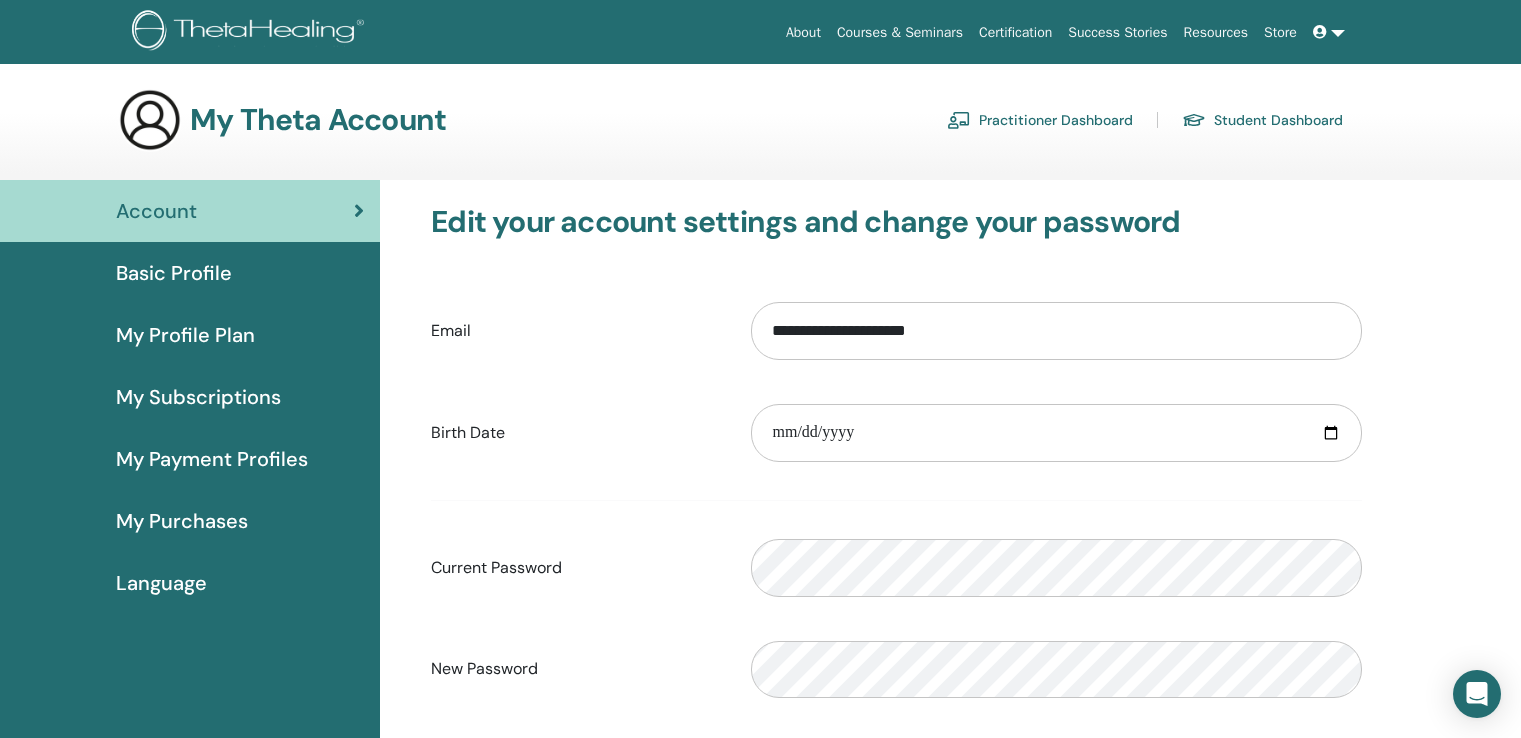 scroll, scrollTop: 0, scrollLeft: 0, axis: both 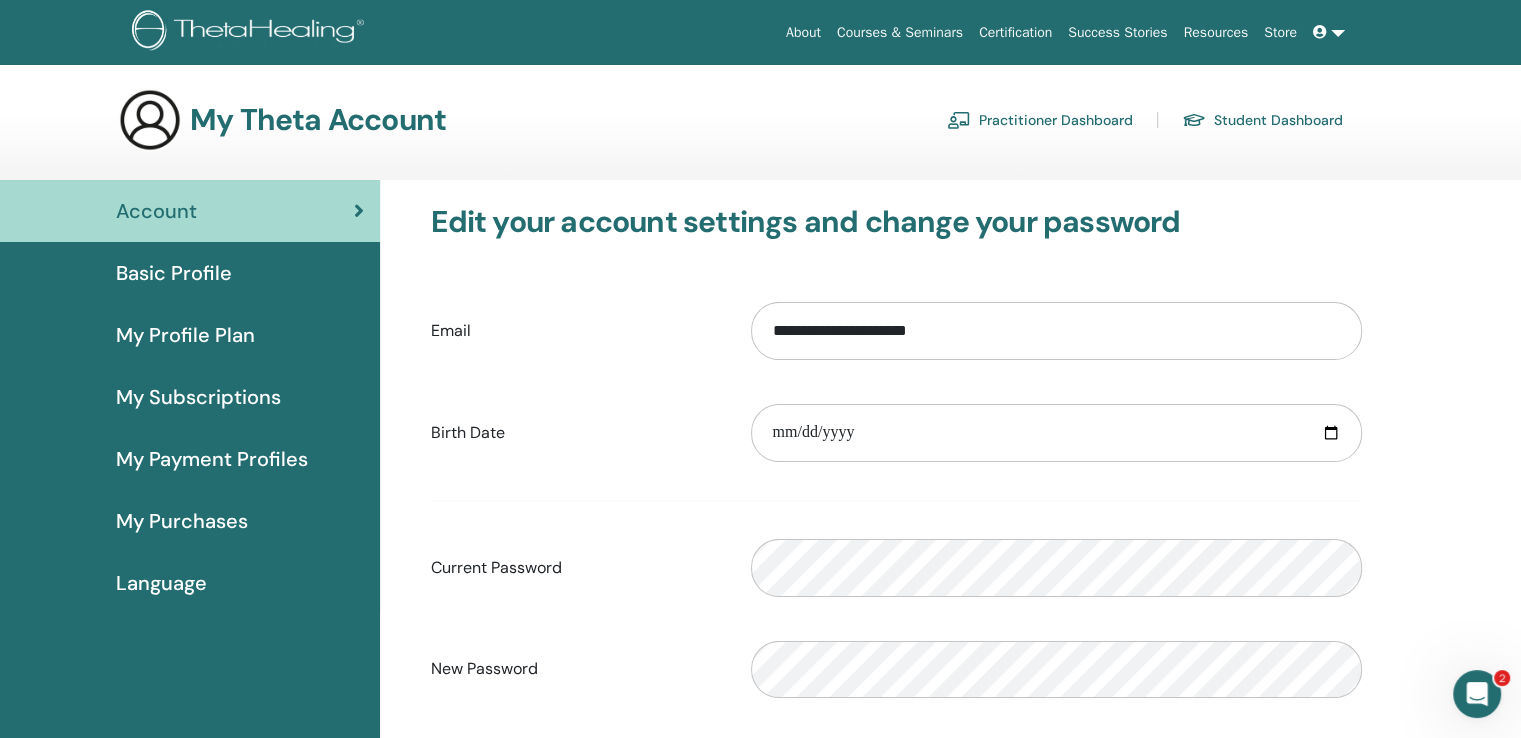 click on "Certification" at bounding box center (1015, 32) 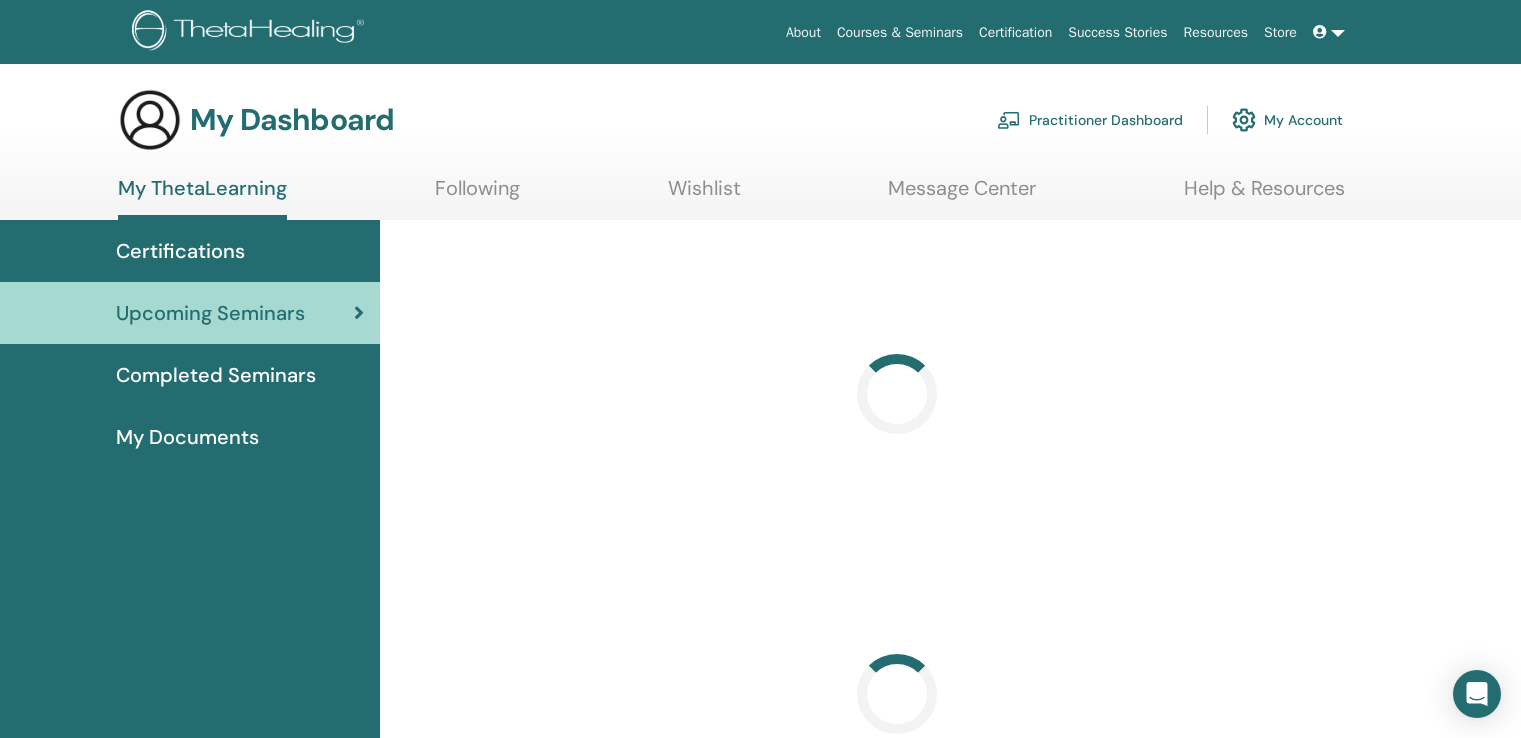scroll, scrollTop: 0, scrollLeft: 0, axis: both 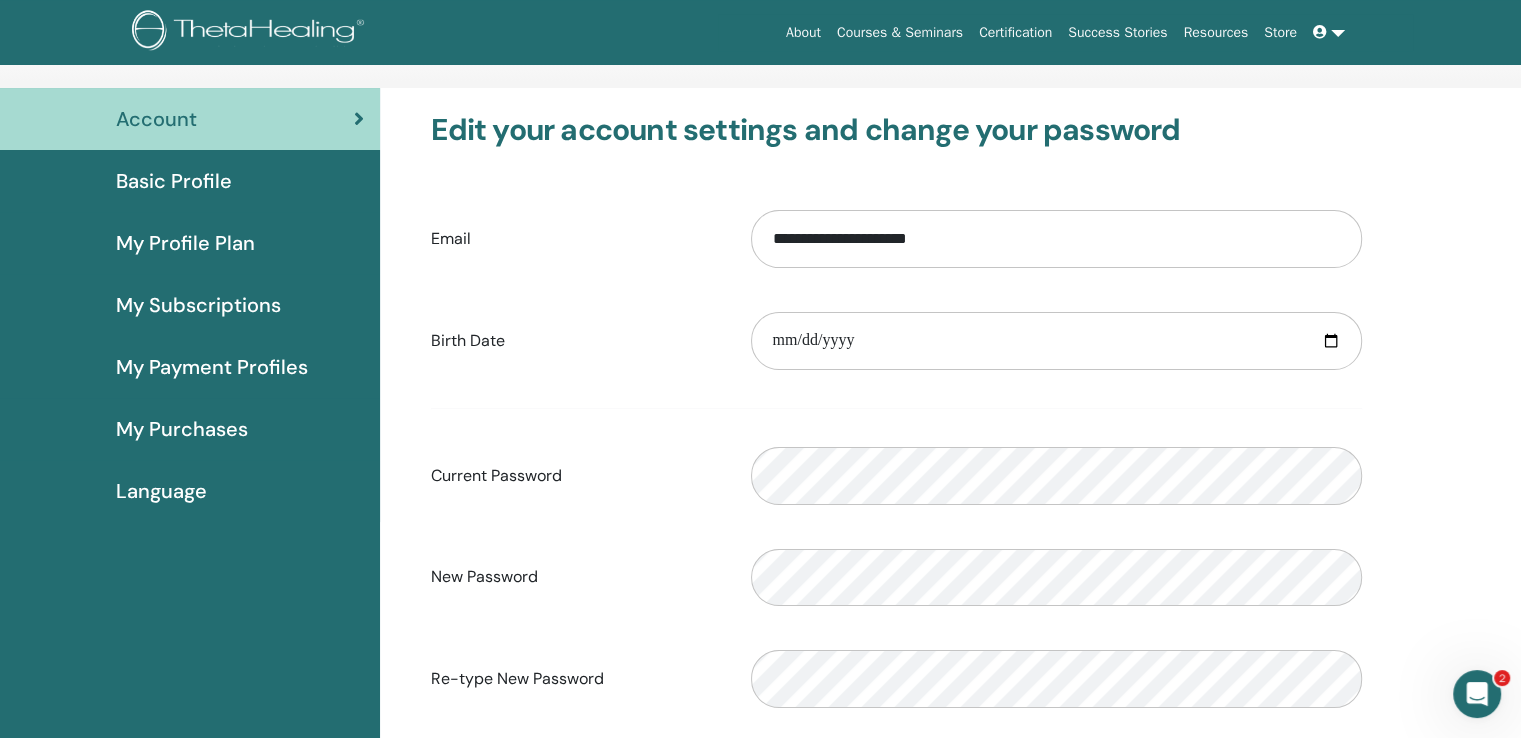 click on "My Purchases" at bounding box center (182, 429) 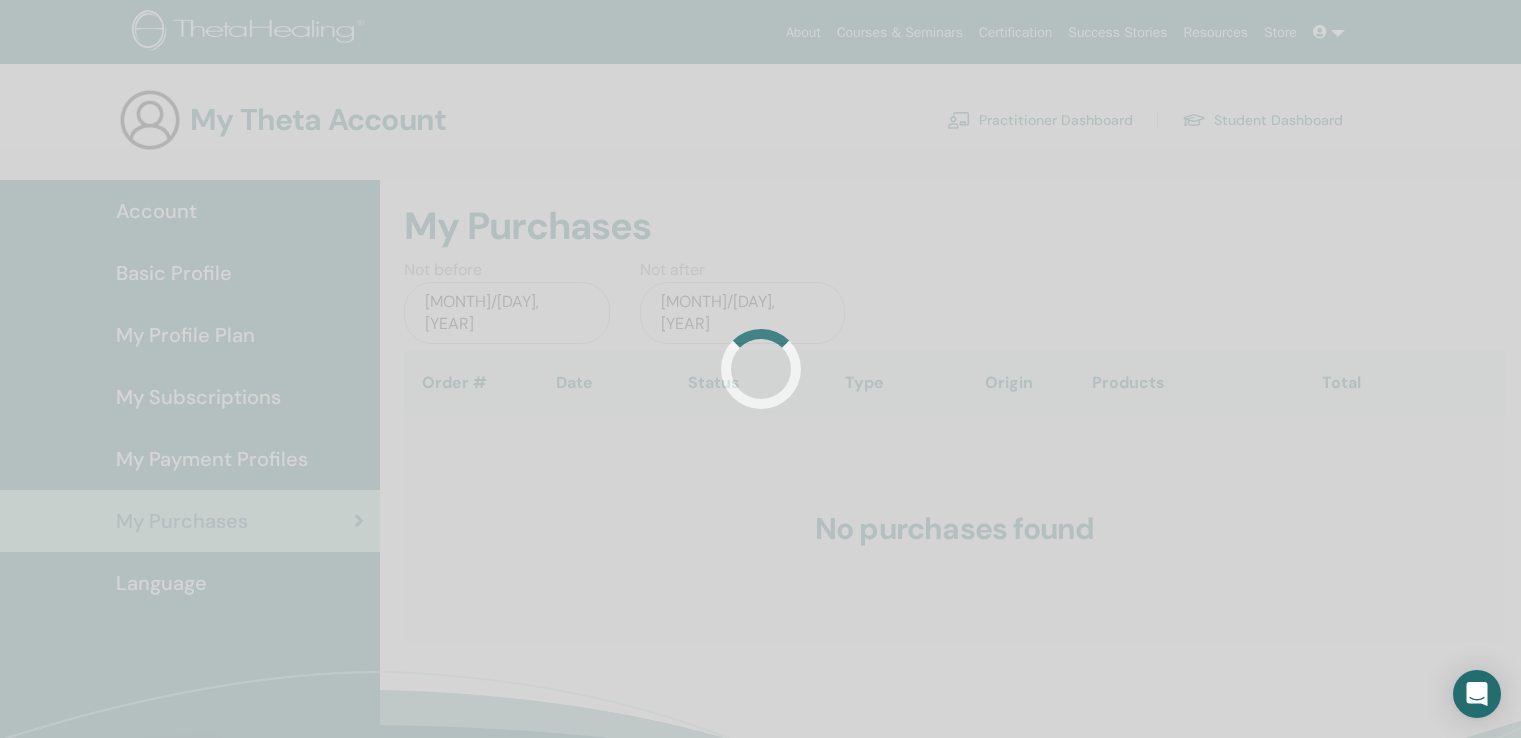 scroll, scrollTop: 0, scrollLeft: 0, axis: both 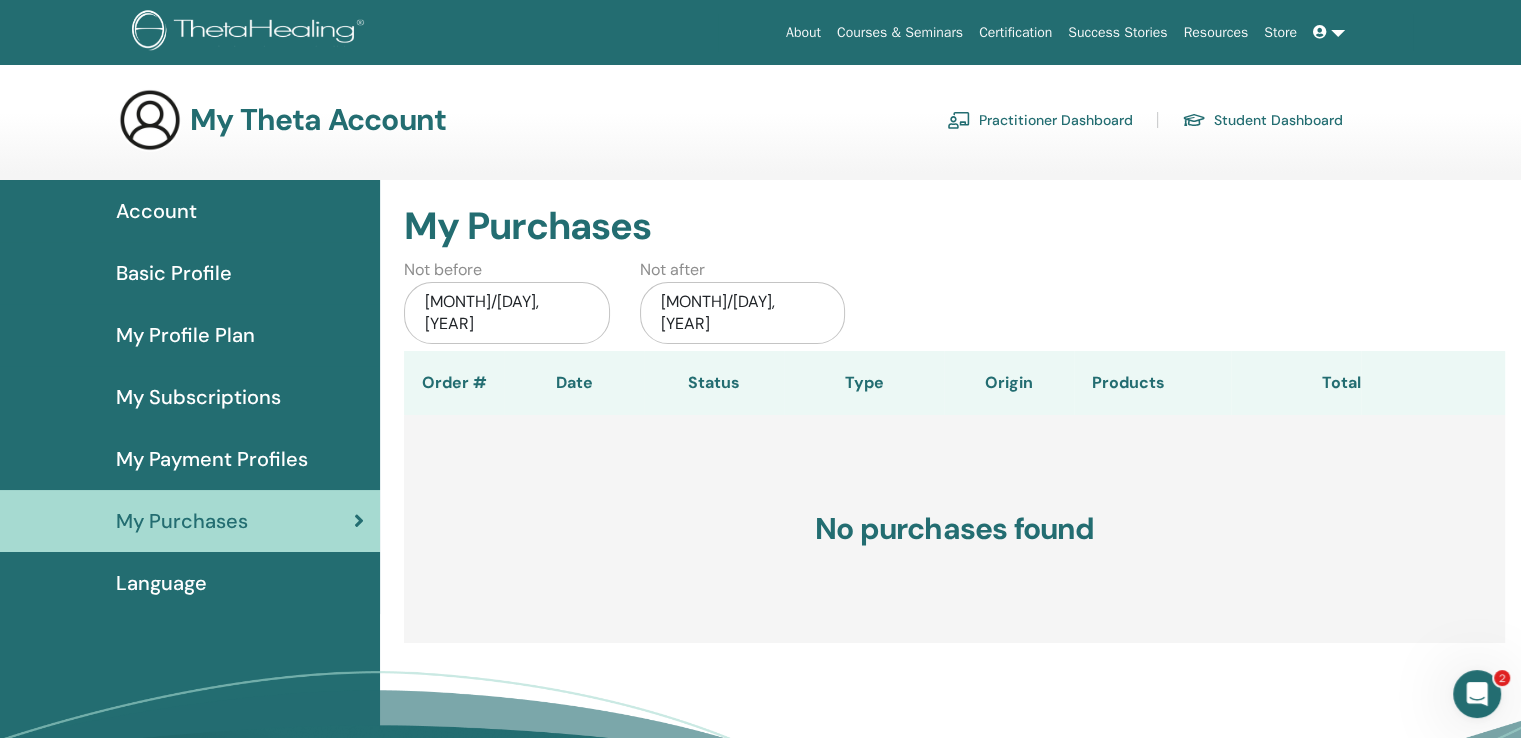 click on "Account" at bounding box center [156, 211] 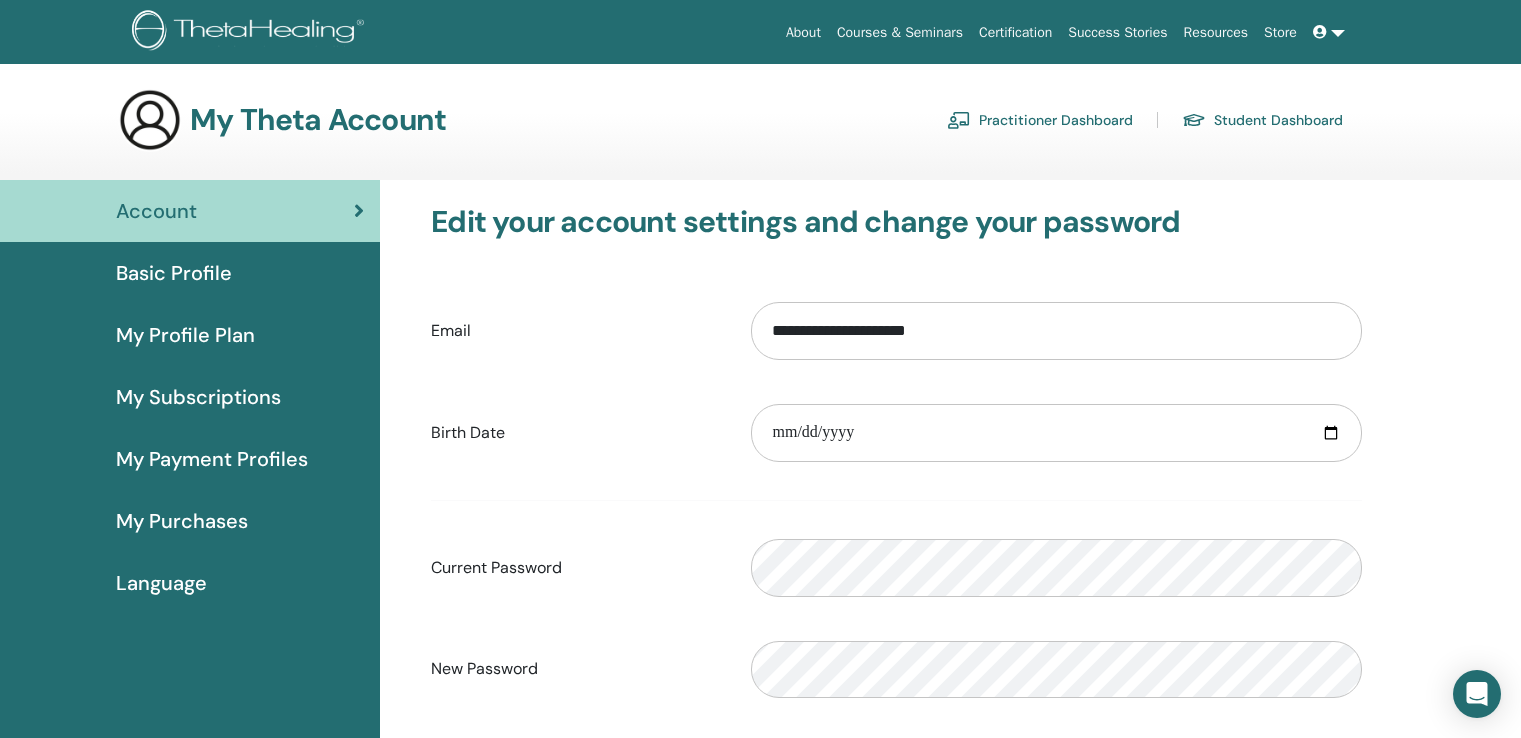 scroll, scrollTop: 0, scrollLeft: 0, axis: both 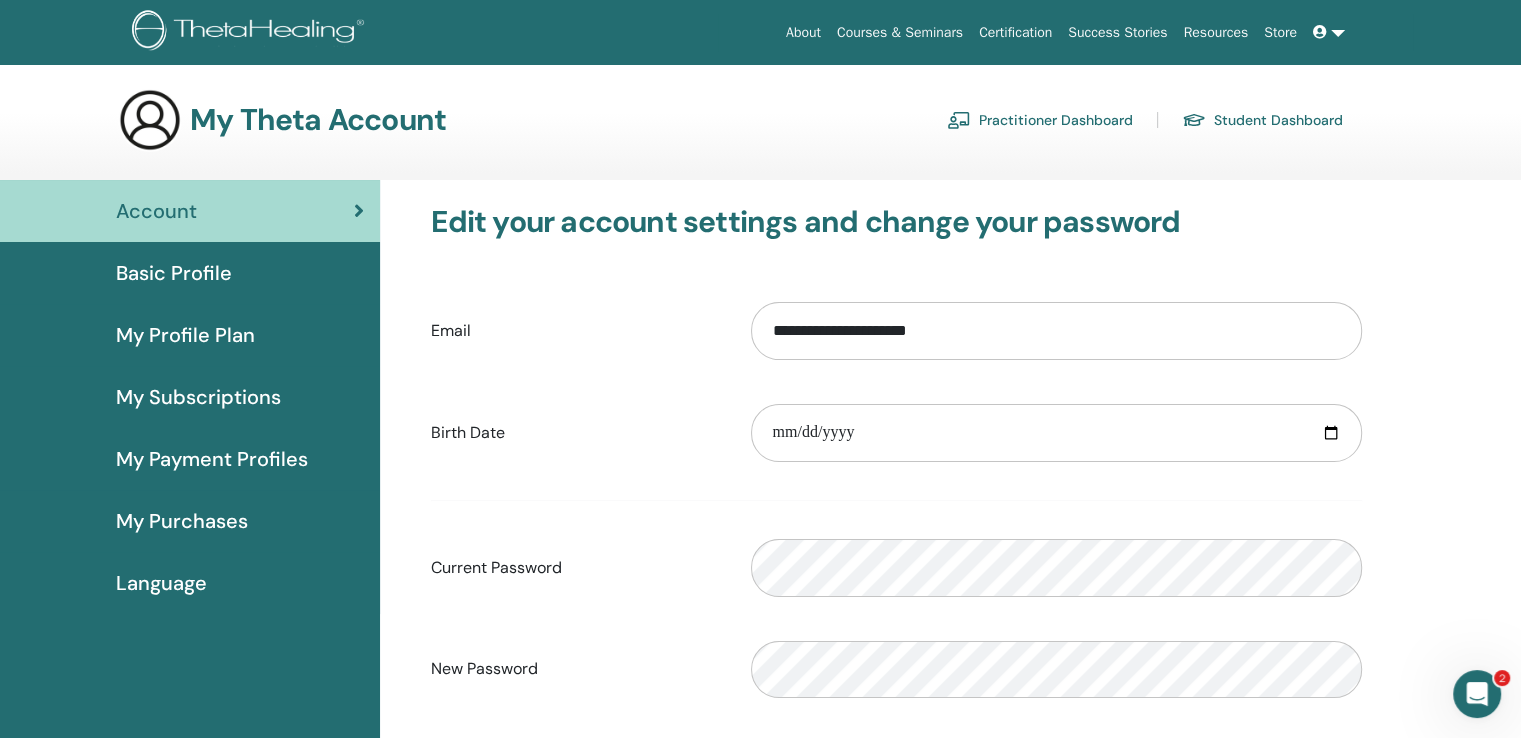 click 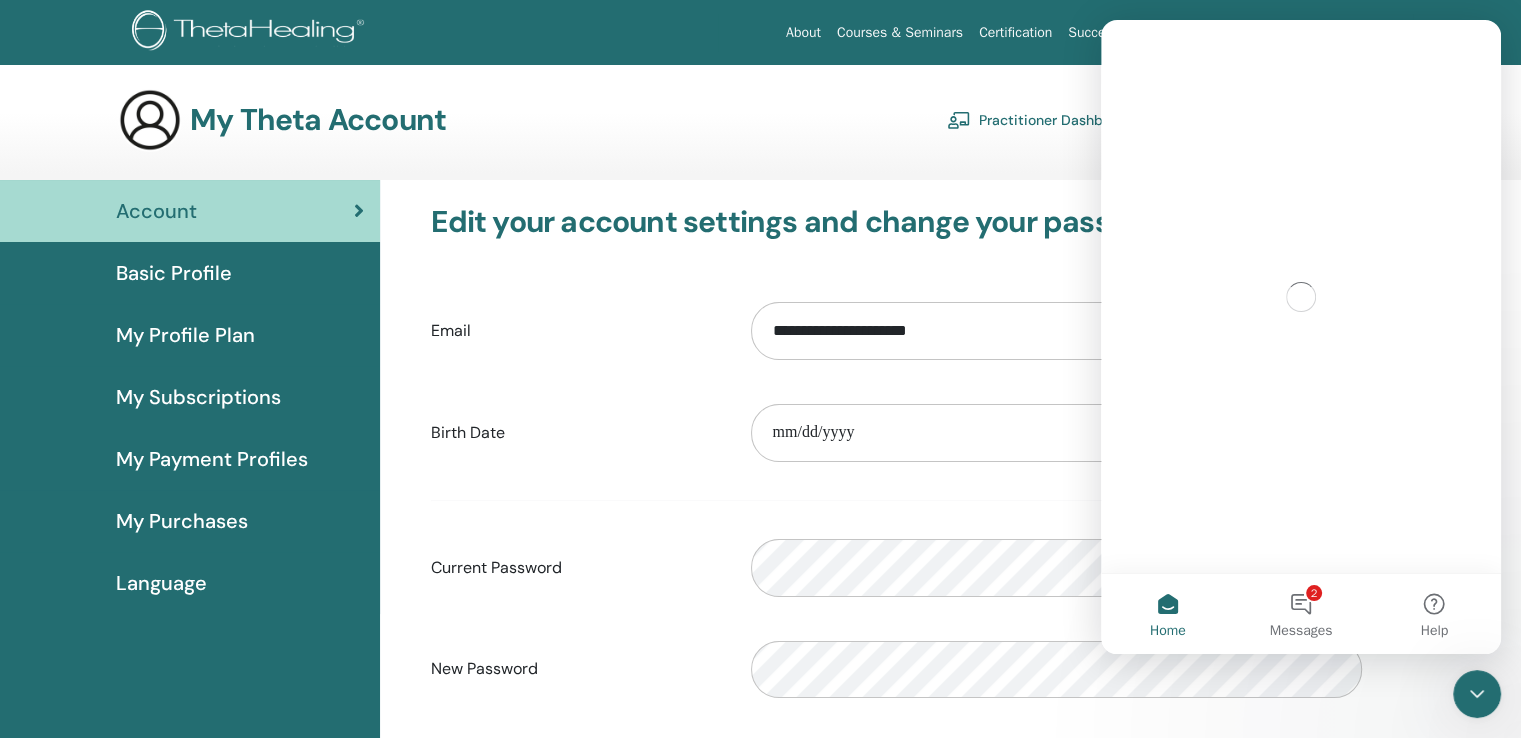 scroll, scrollTop: 0, scrollLeft: 0, axis: both 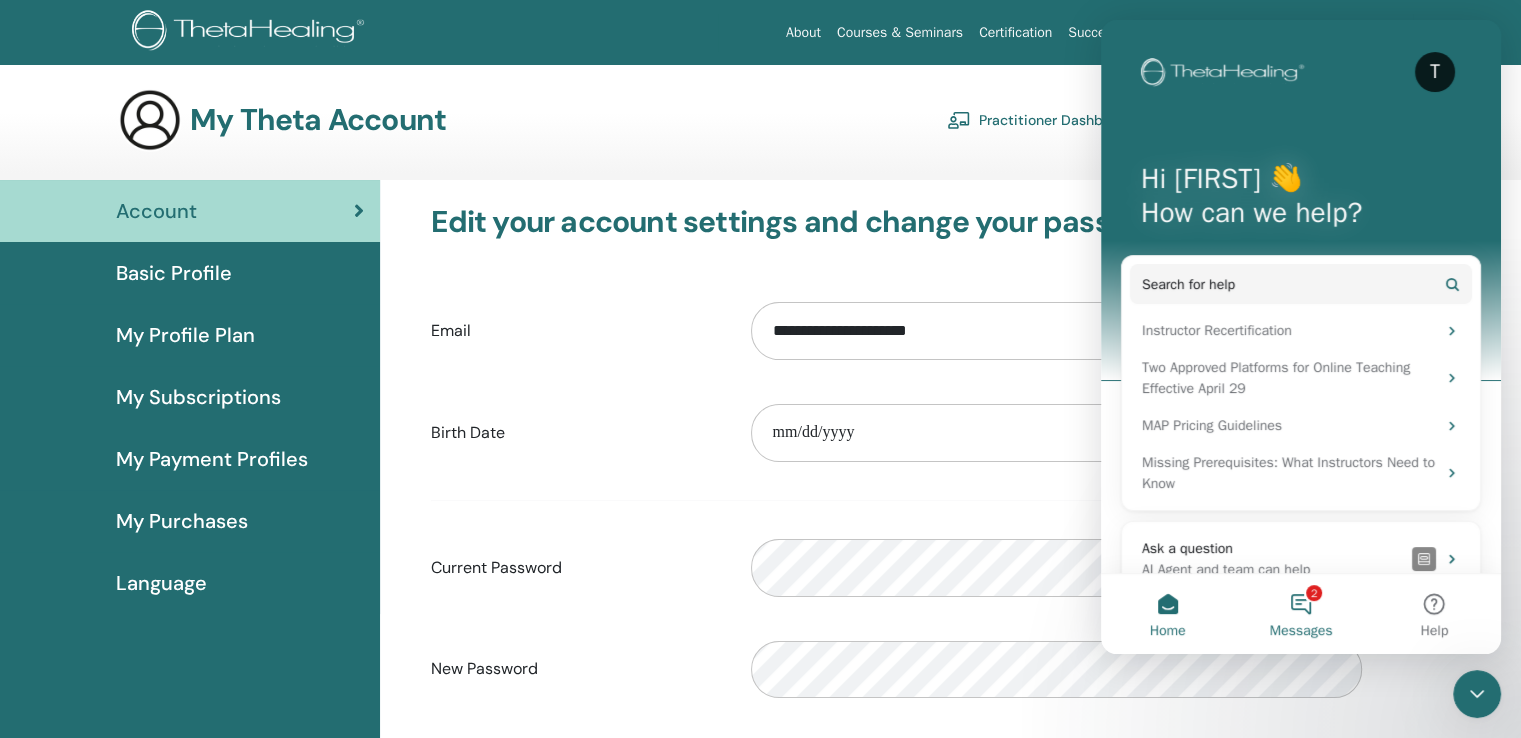 click on "Messages" at bounding box center (1301, 631) 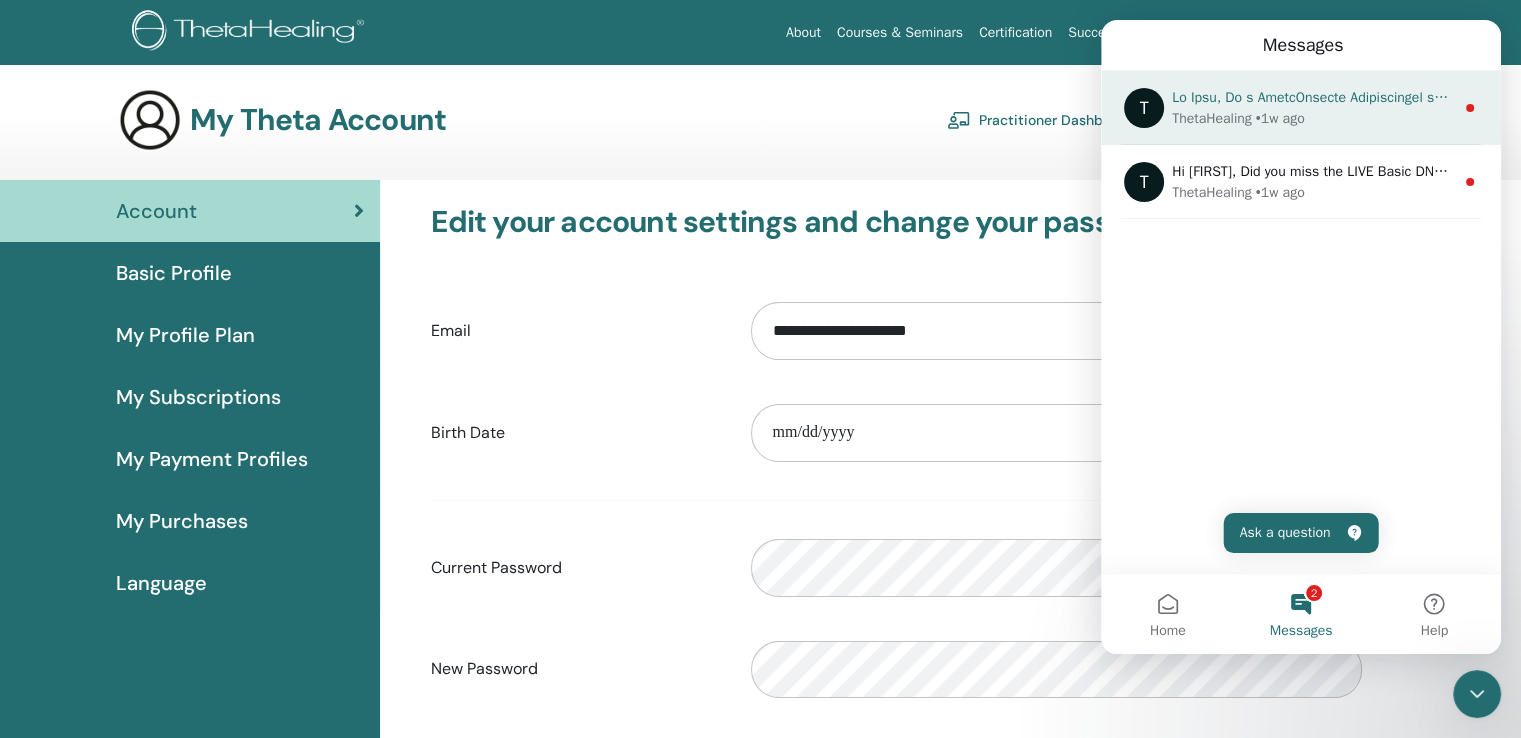 click on "•  1w ago" at bounding box center [1280, 118] 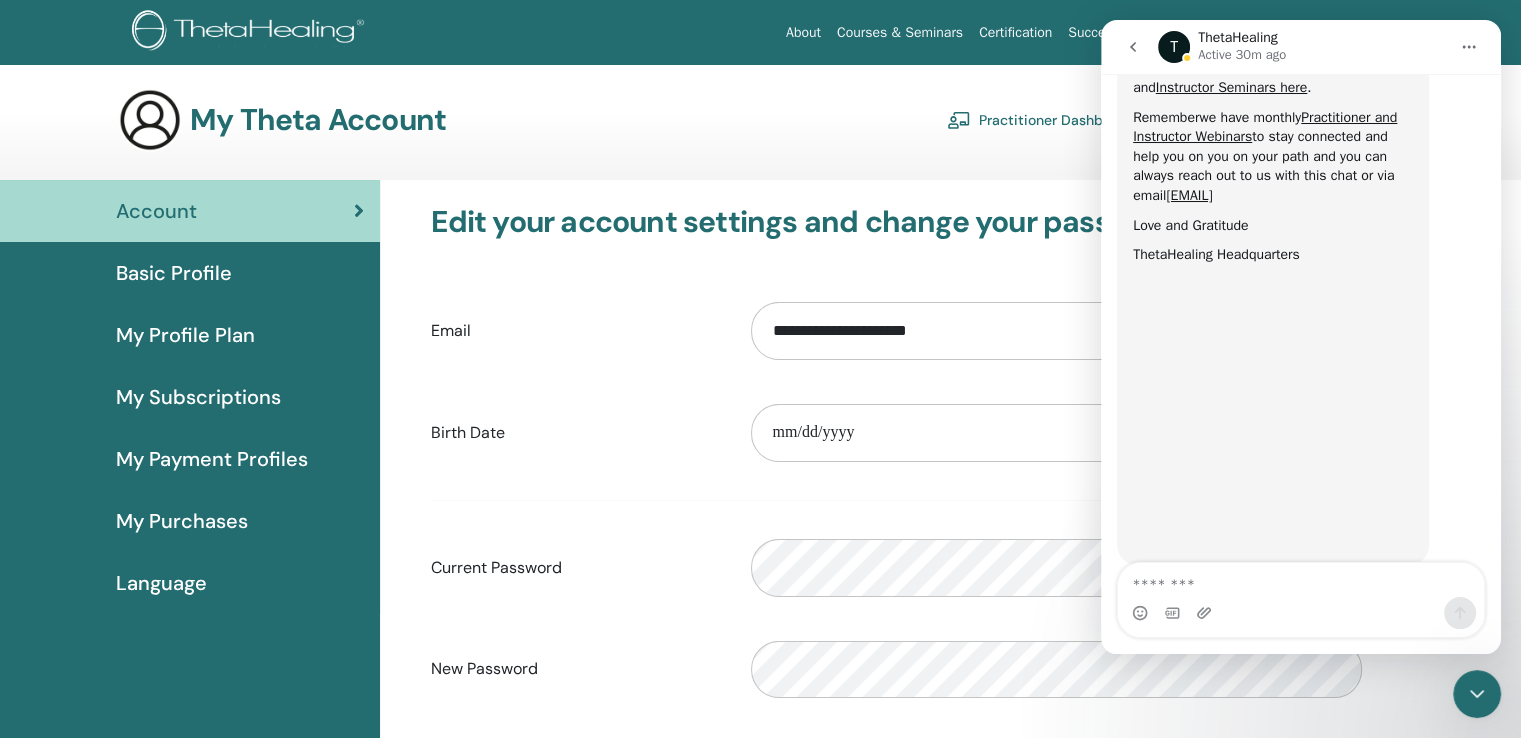 scroll, scrollTop: 1084, scrollLeft: 0, axis: vertical 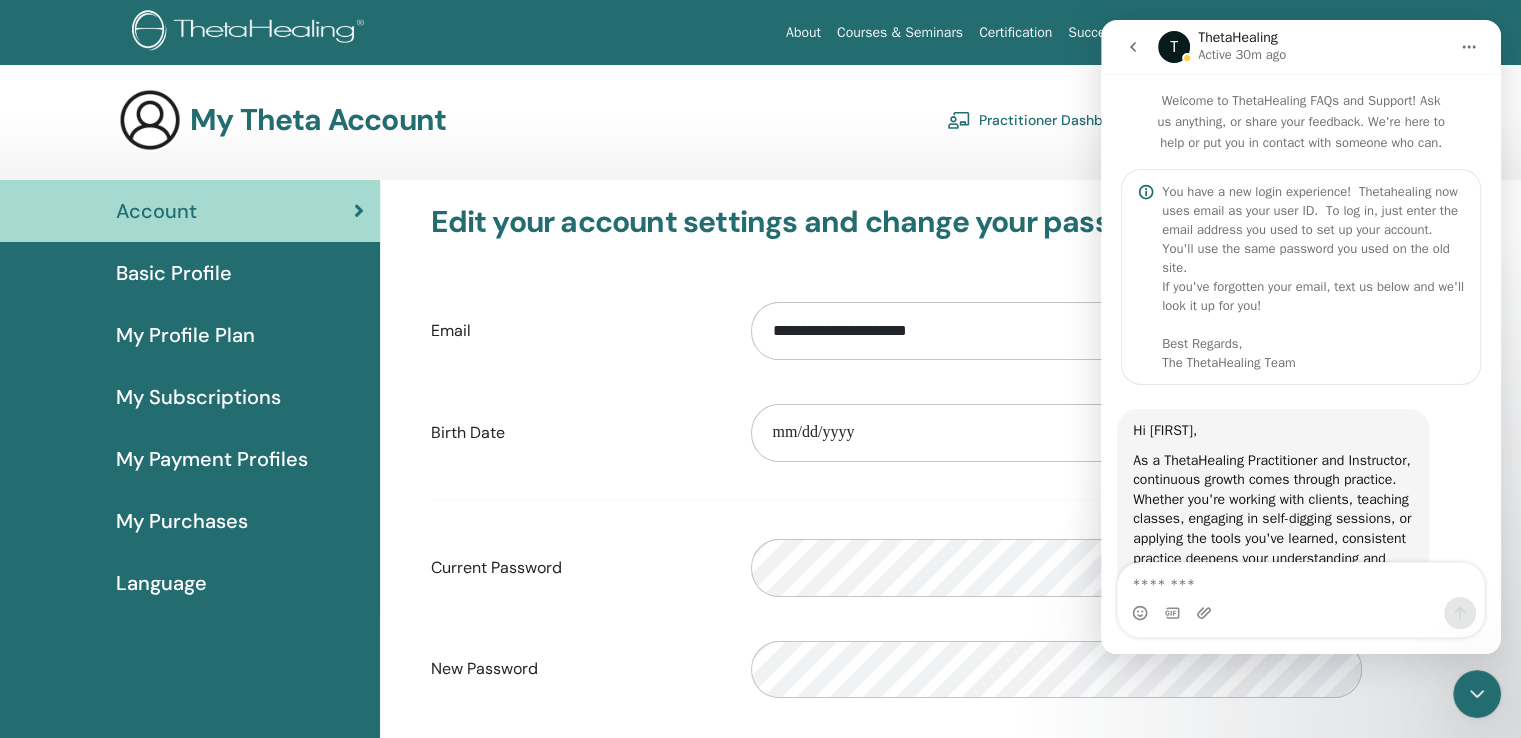 click on "**********" at bounding box center (896, 543) 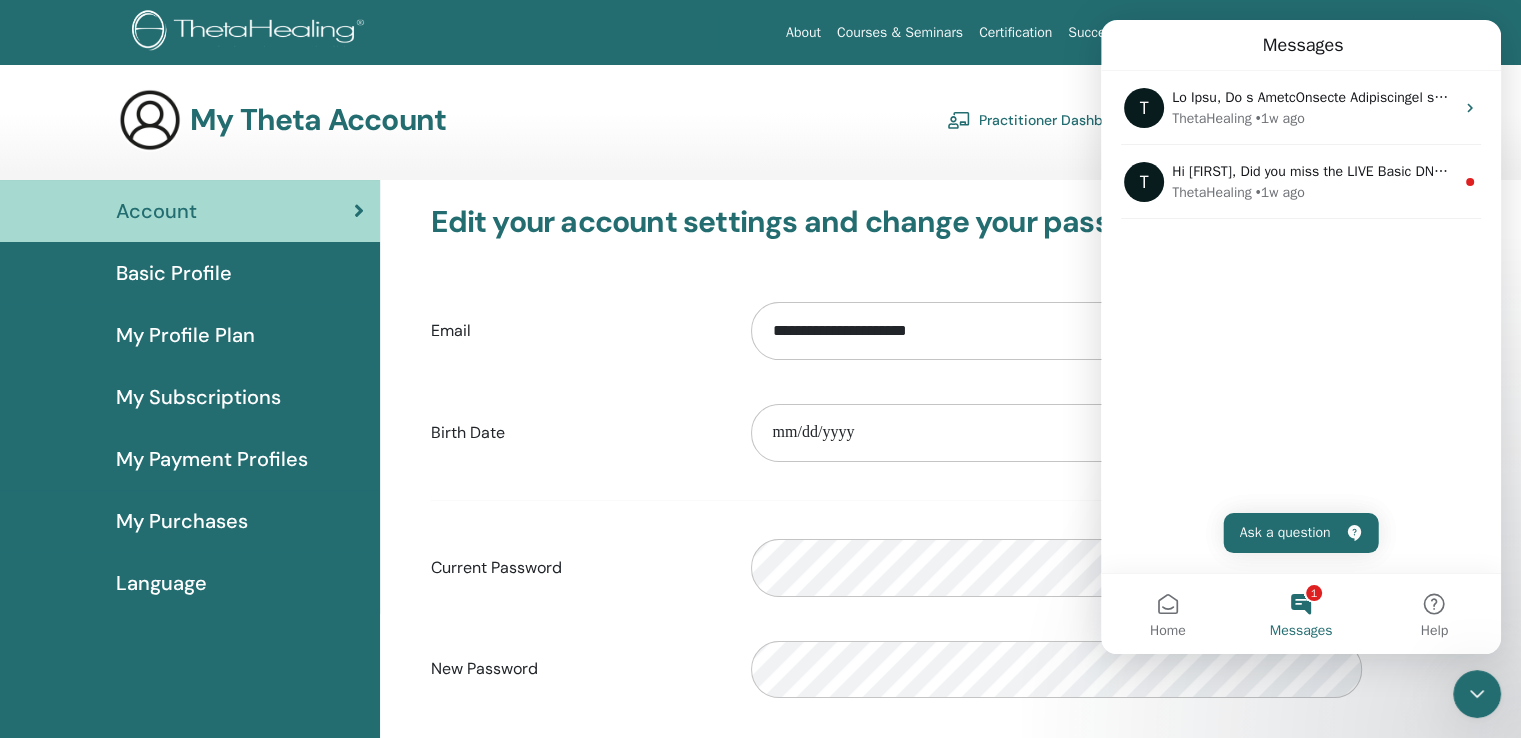 click on "Please enter a valid password" at bounding box center [1056, 568] 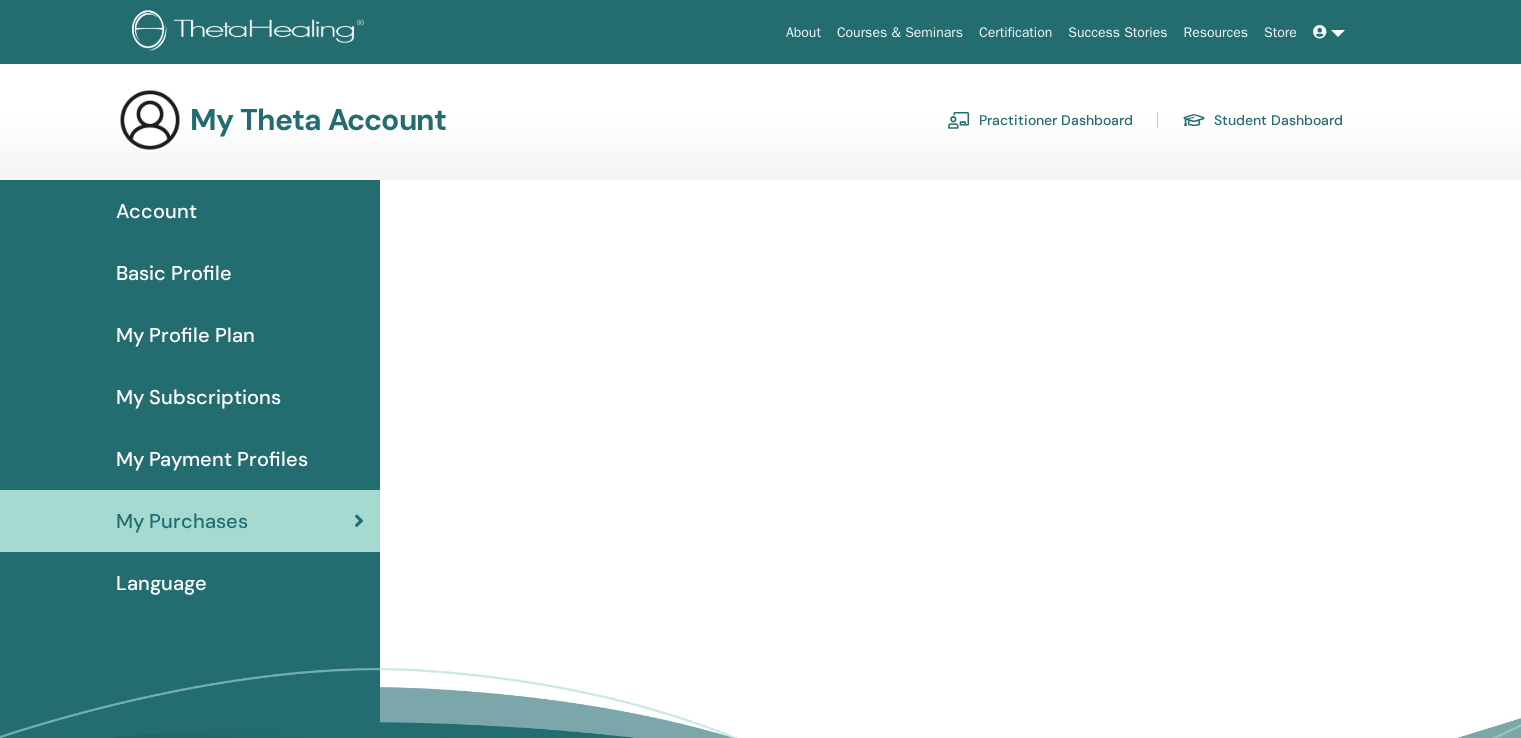 scroll, scrollTop: 0, scrollLeft: 0, axis: both 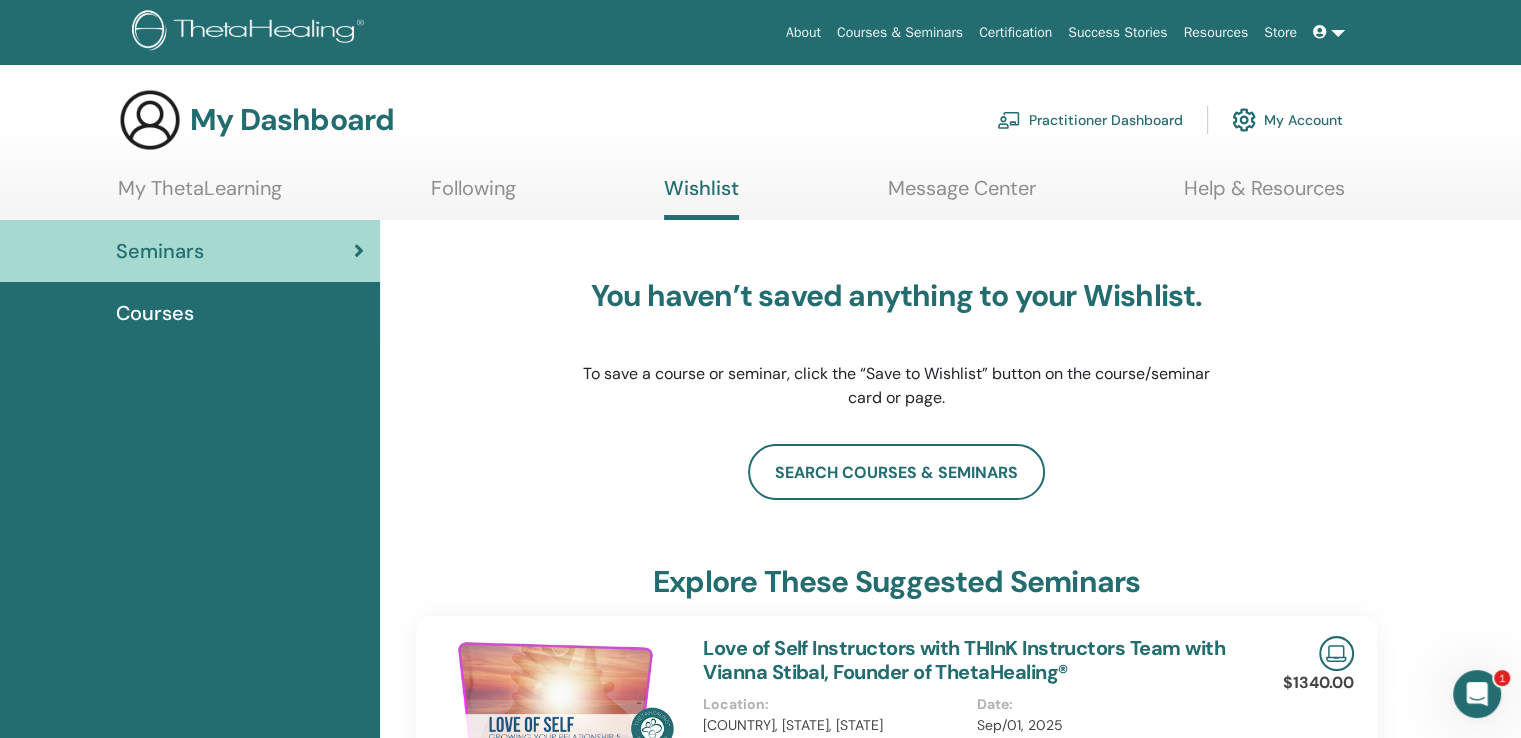 click on "Courses" at bounding box center [155, 313] 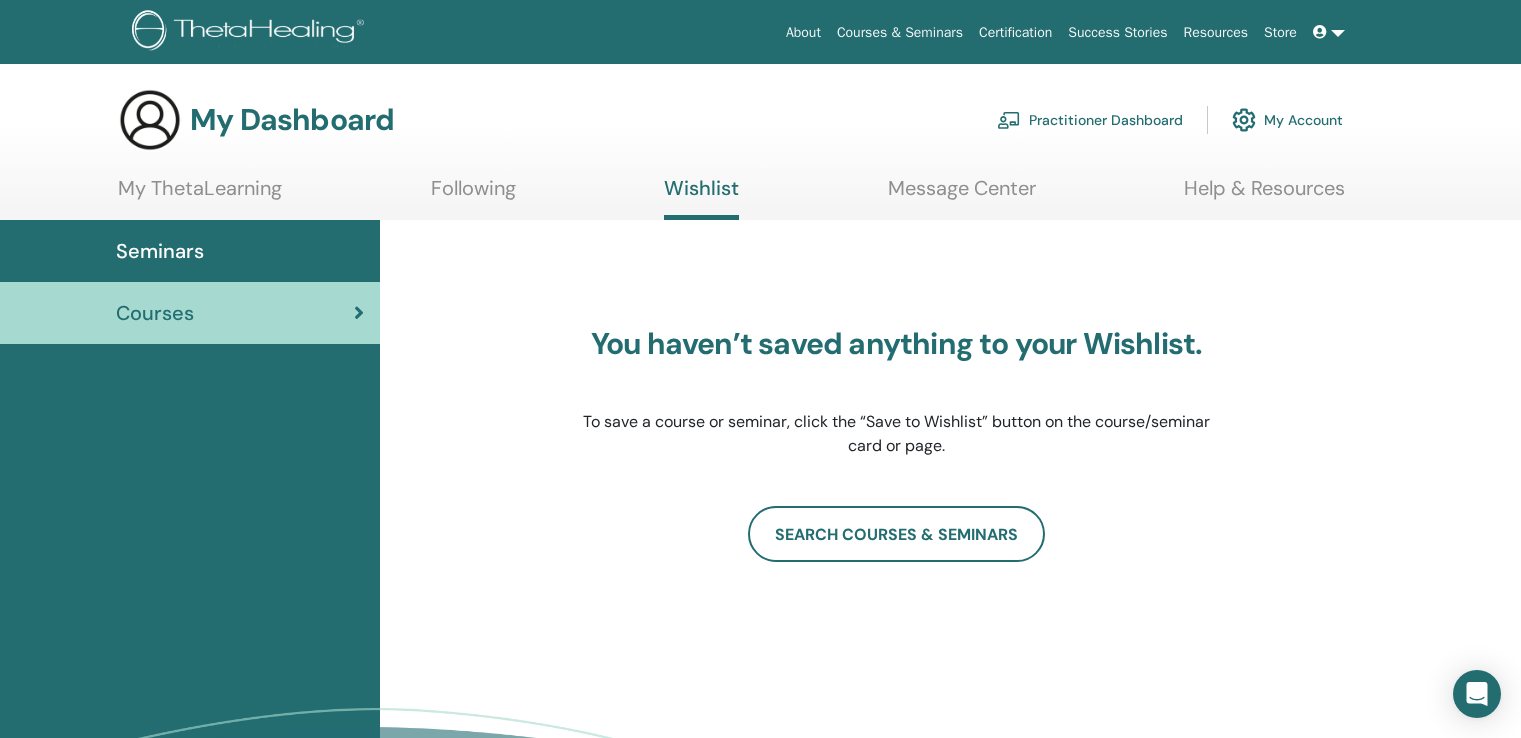 scroll, scrollTop: 0, scrollLeft: 0, axis: both 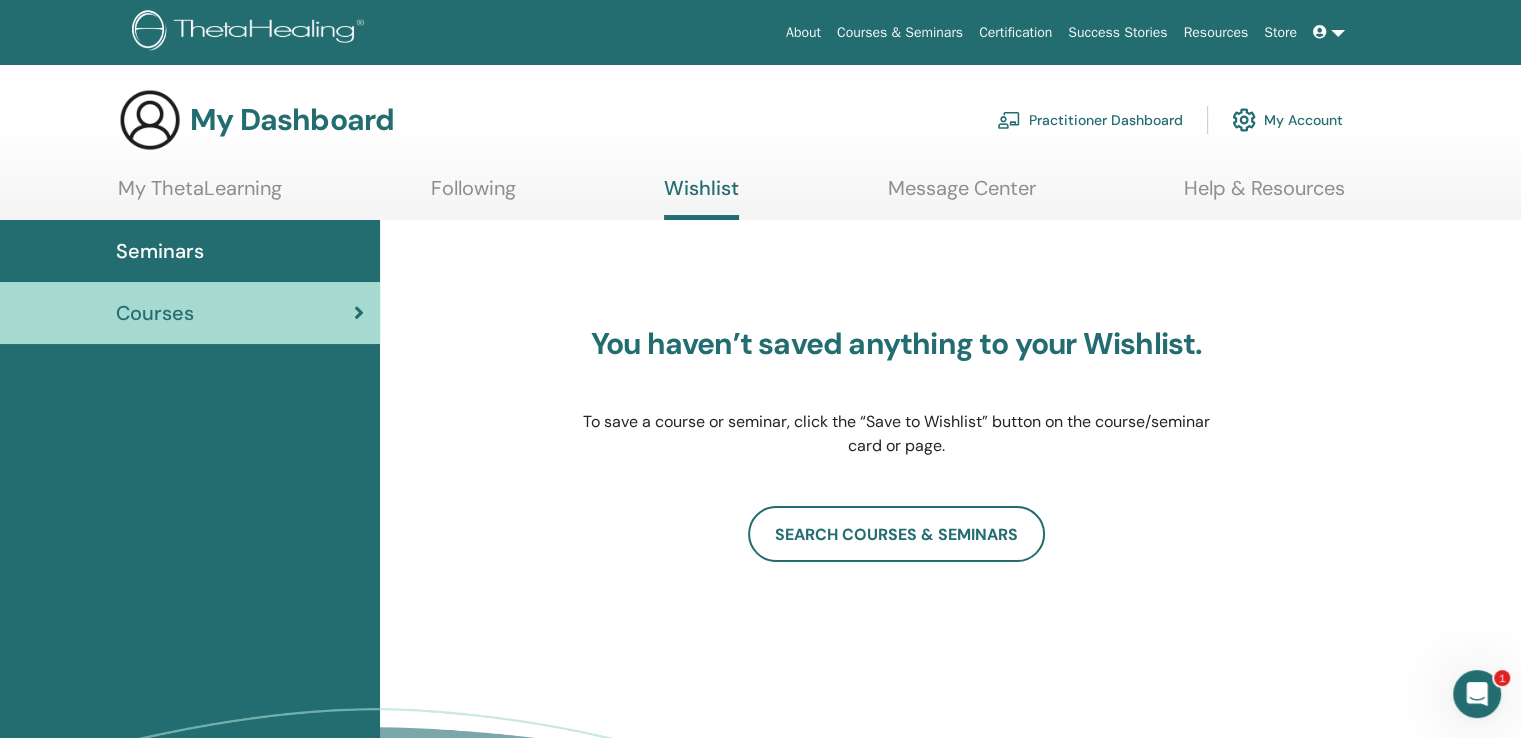 click on "My Dashboard
Practitioner Dashboard
My Account" at bounding box center [795, 120] 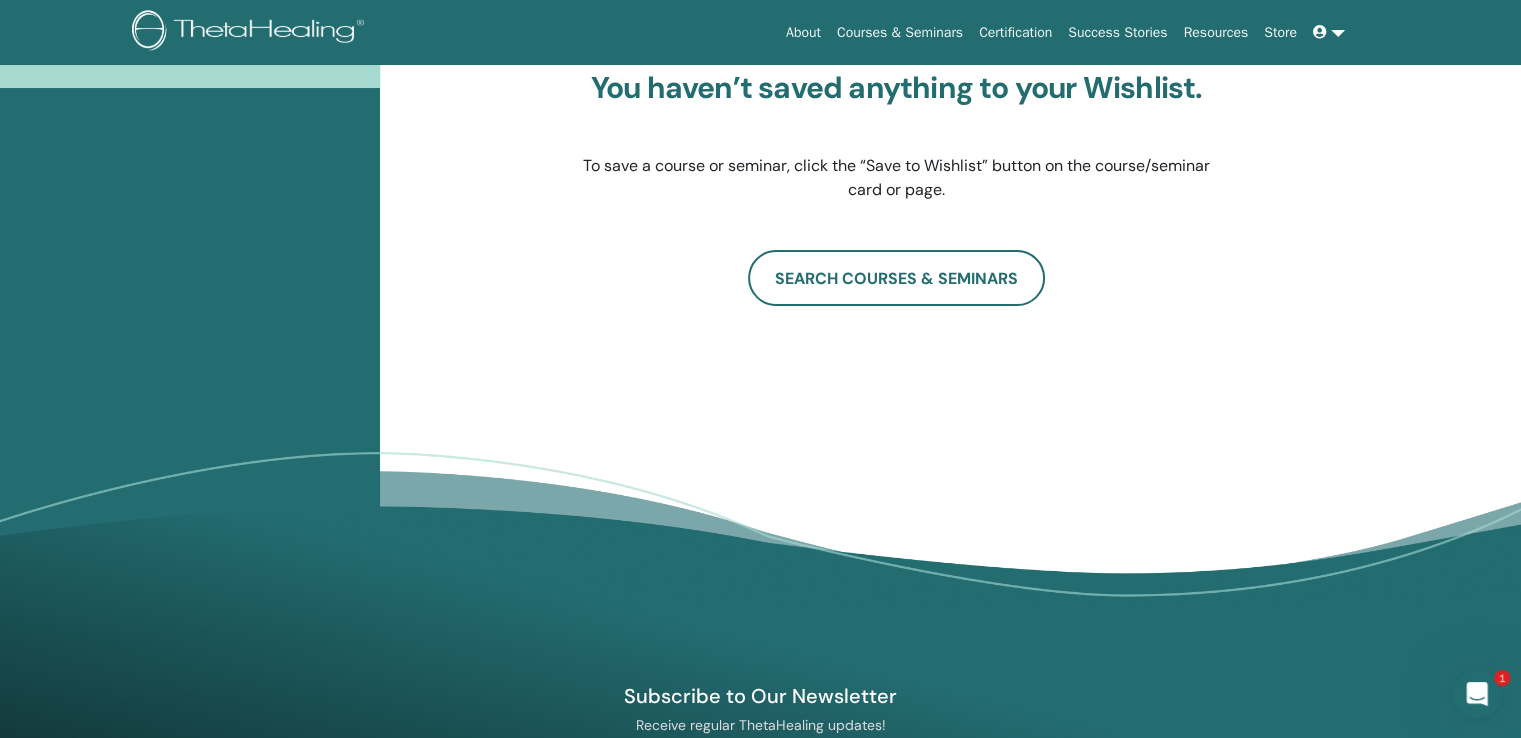 scroll, scrollTop: 0, scrollLeft: 0, axis: both 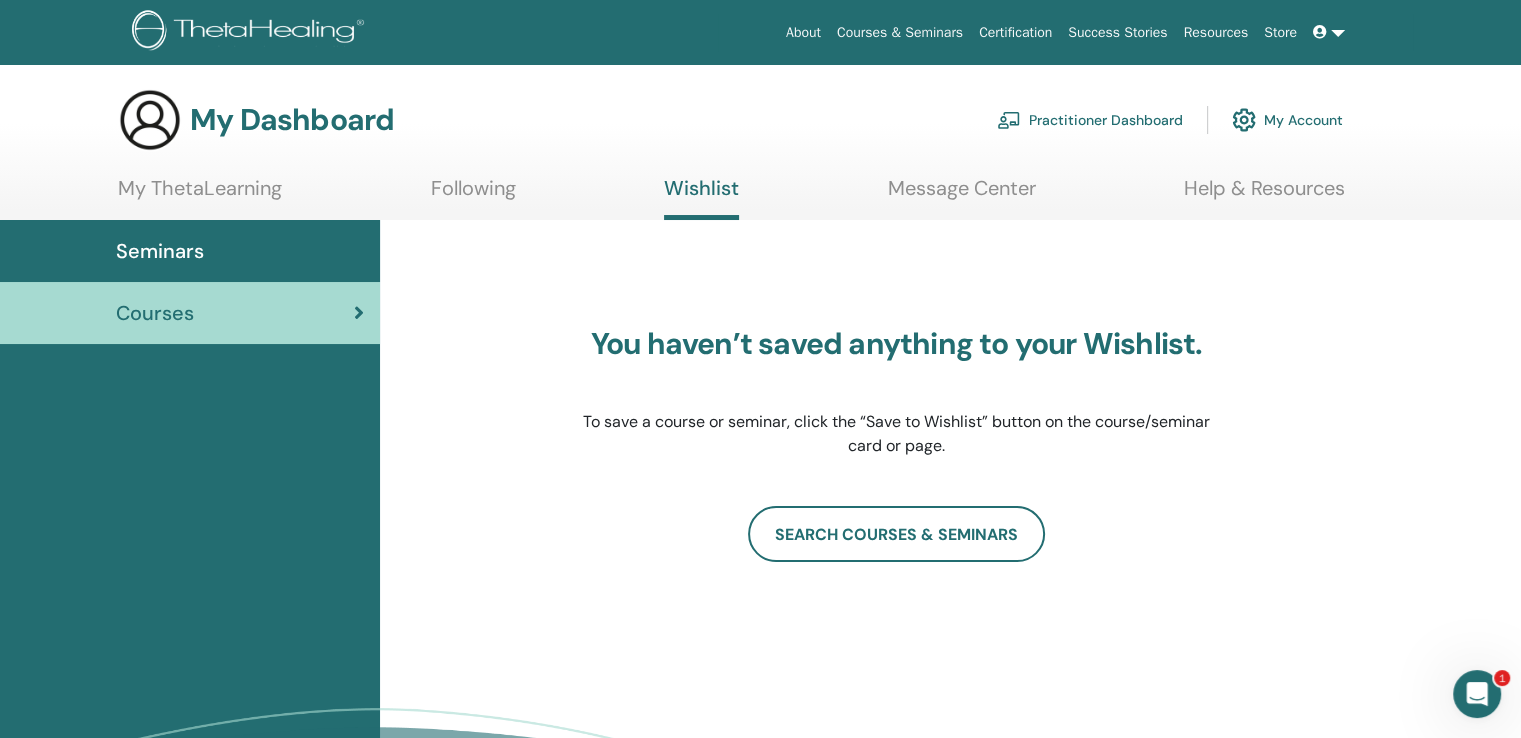 click at bounding box center (1244, 120) 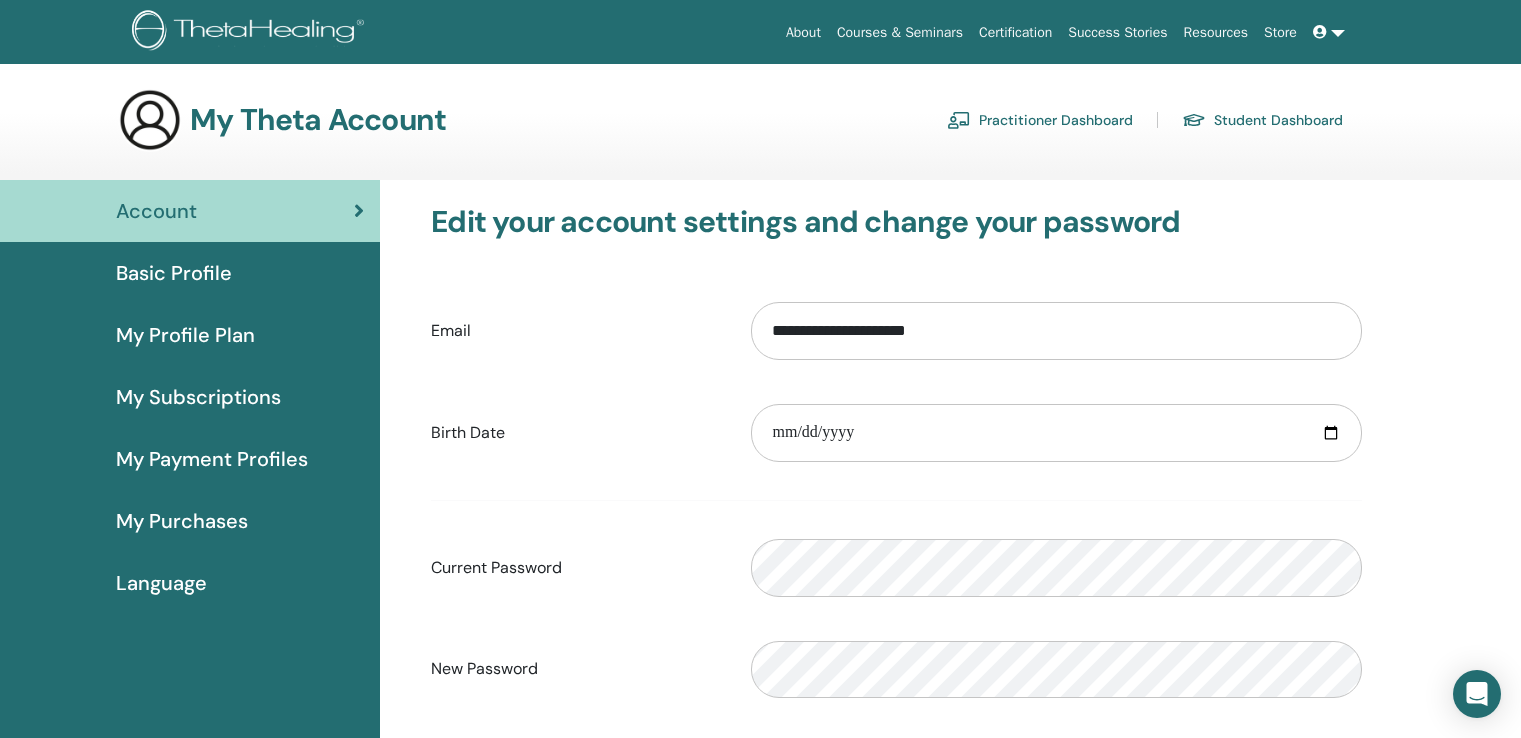 scroll, scrollTop: 0, scrollLeft: 0, axis: both 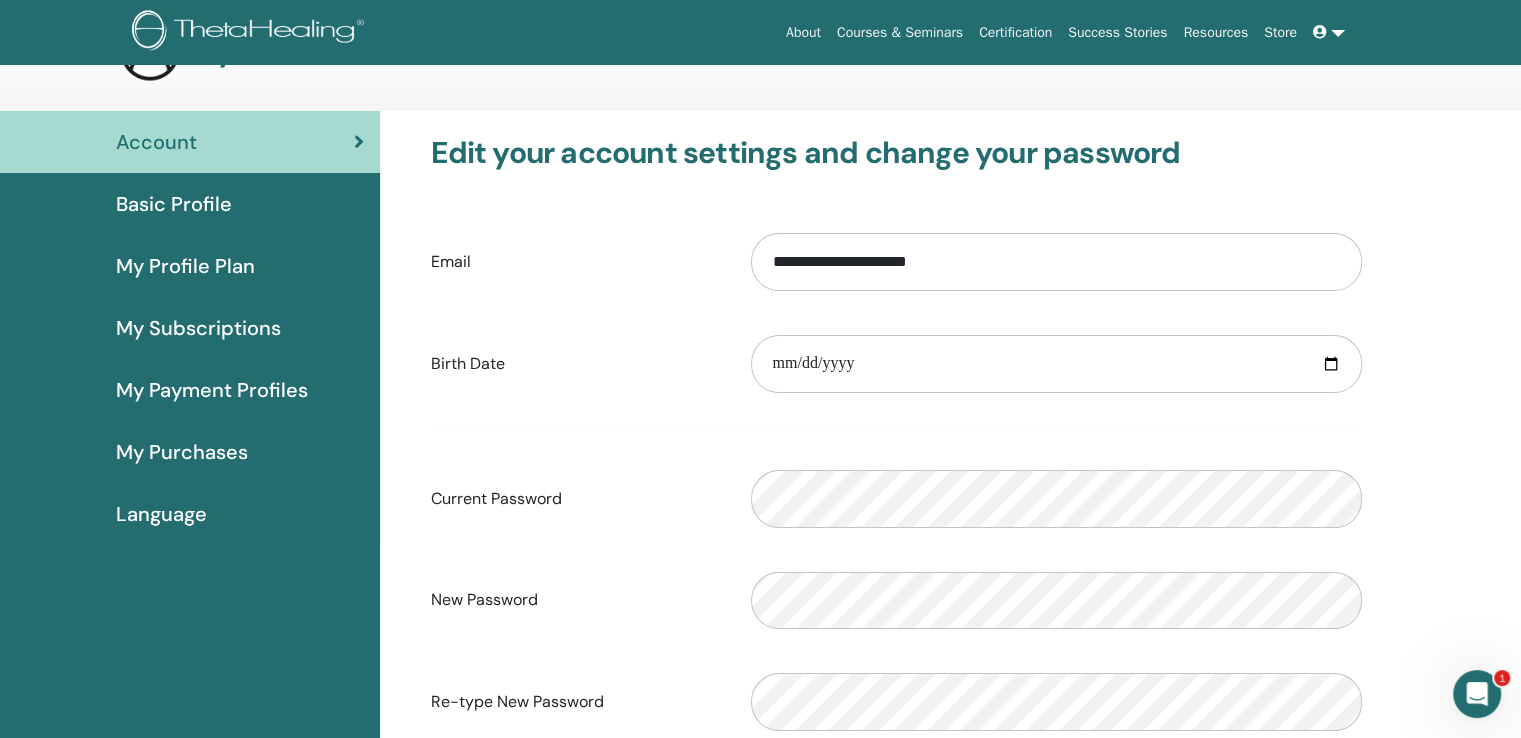 click on "My Purchases" at bounding box center (182, 452) 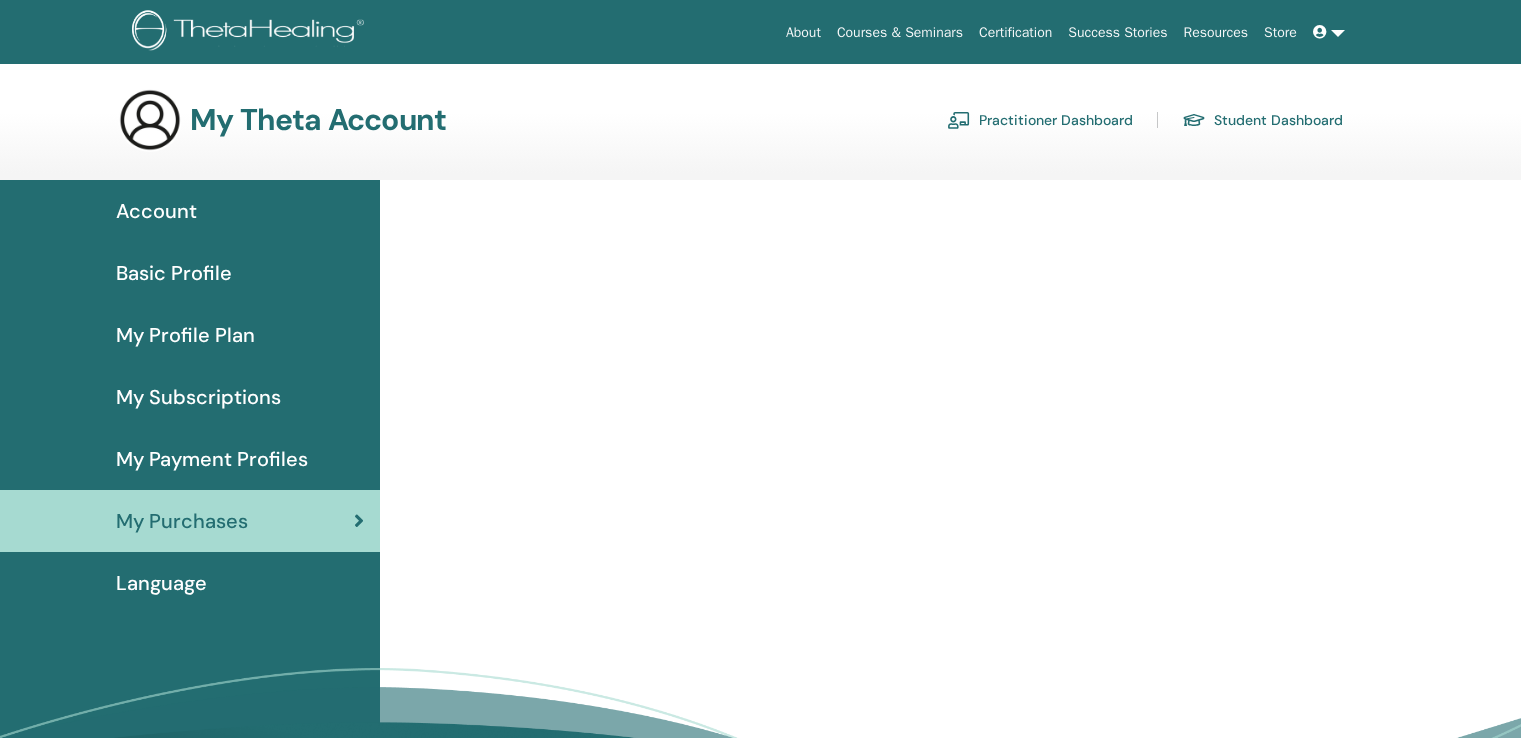 scroll, scrollTop: 0, scrollLeft: 0, axis: both 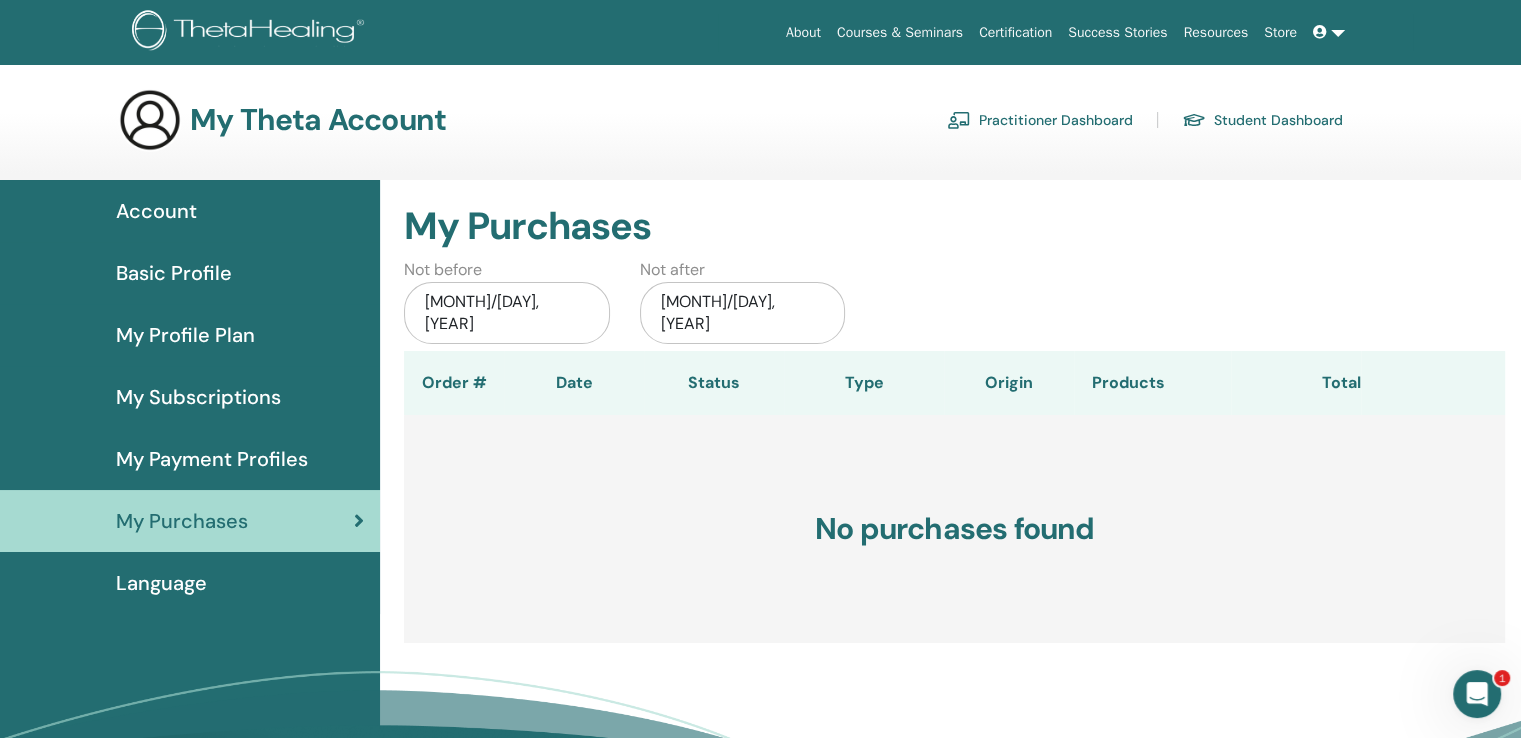 click on "Account" at bounding box center (156, 211) 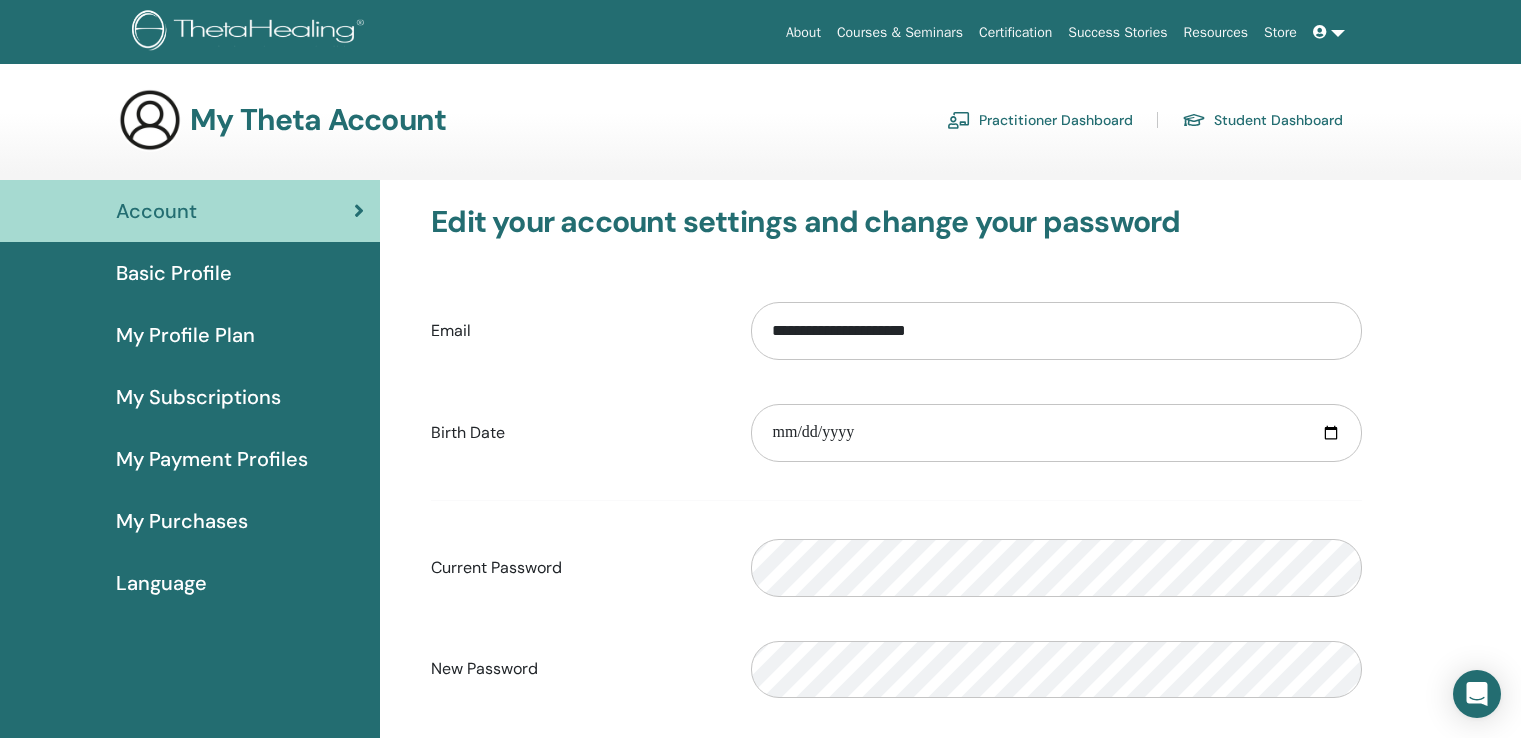 scroll, scrollTop: 0, scrollLeft: 0, axis: both 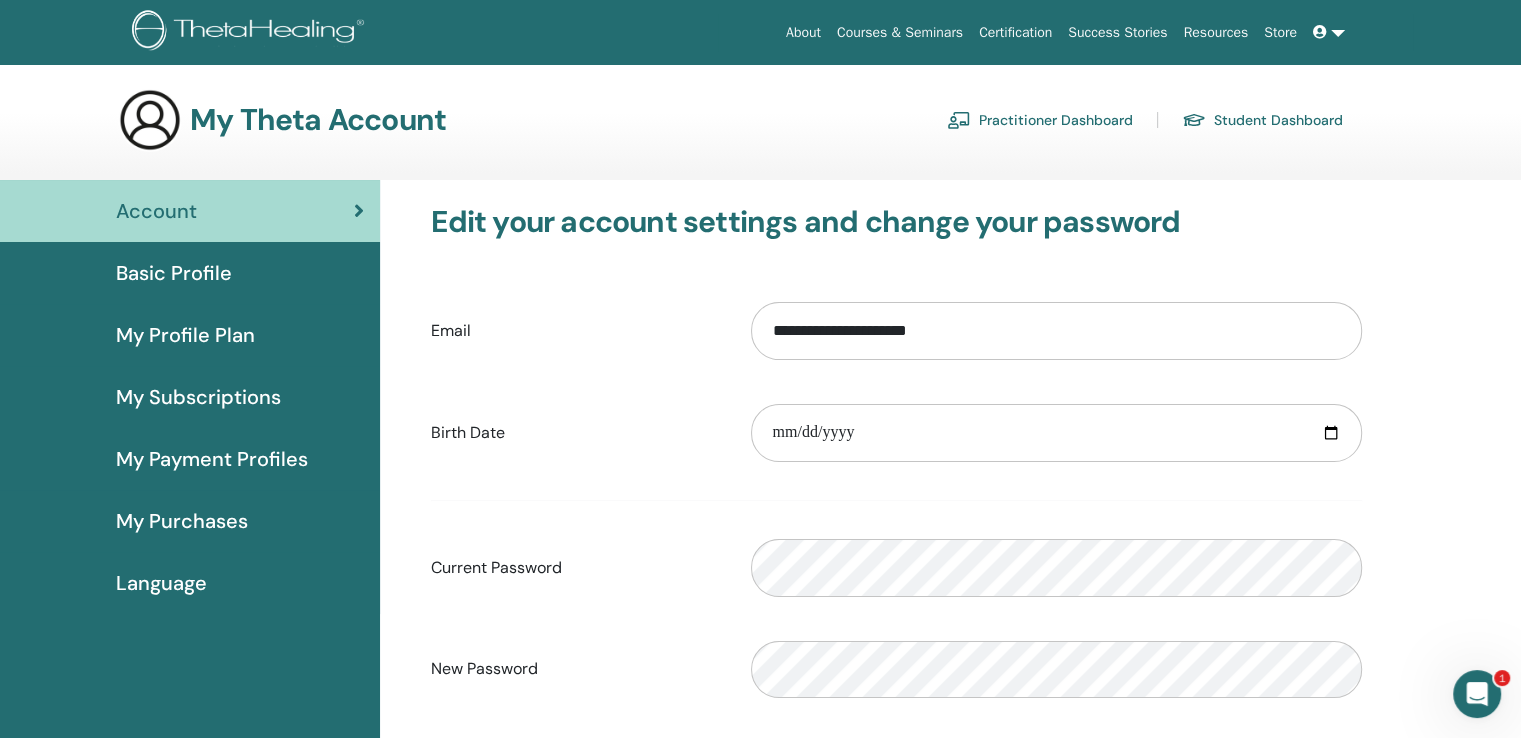 click on "Basic Profile" at bounding box center [174, 273] 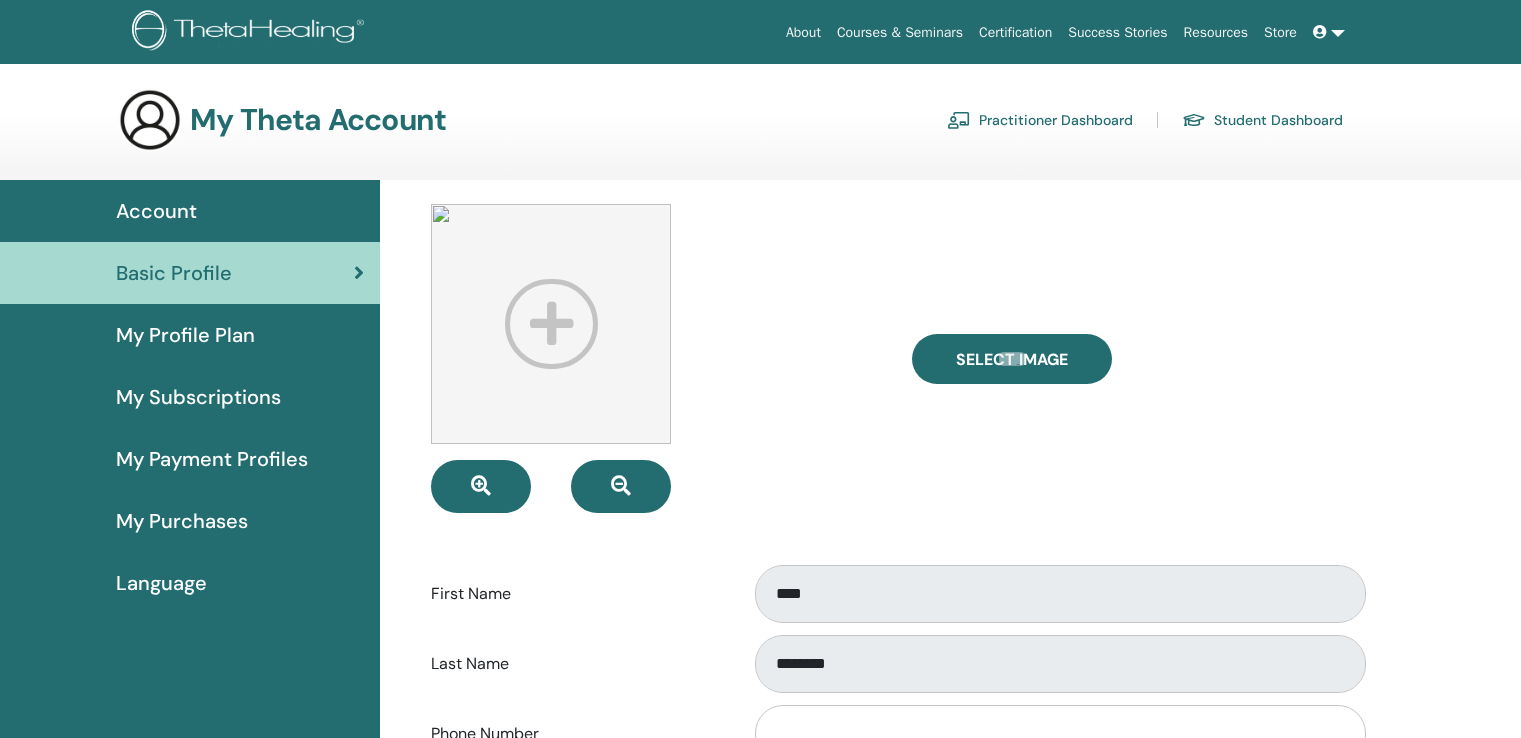 scroll, scrollTop: 0, scrollLeft: 0, axis: both 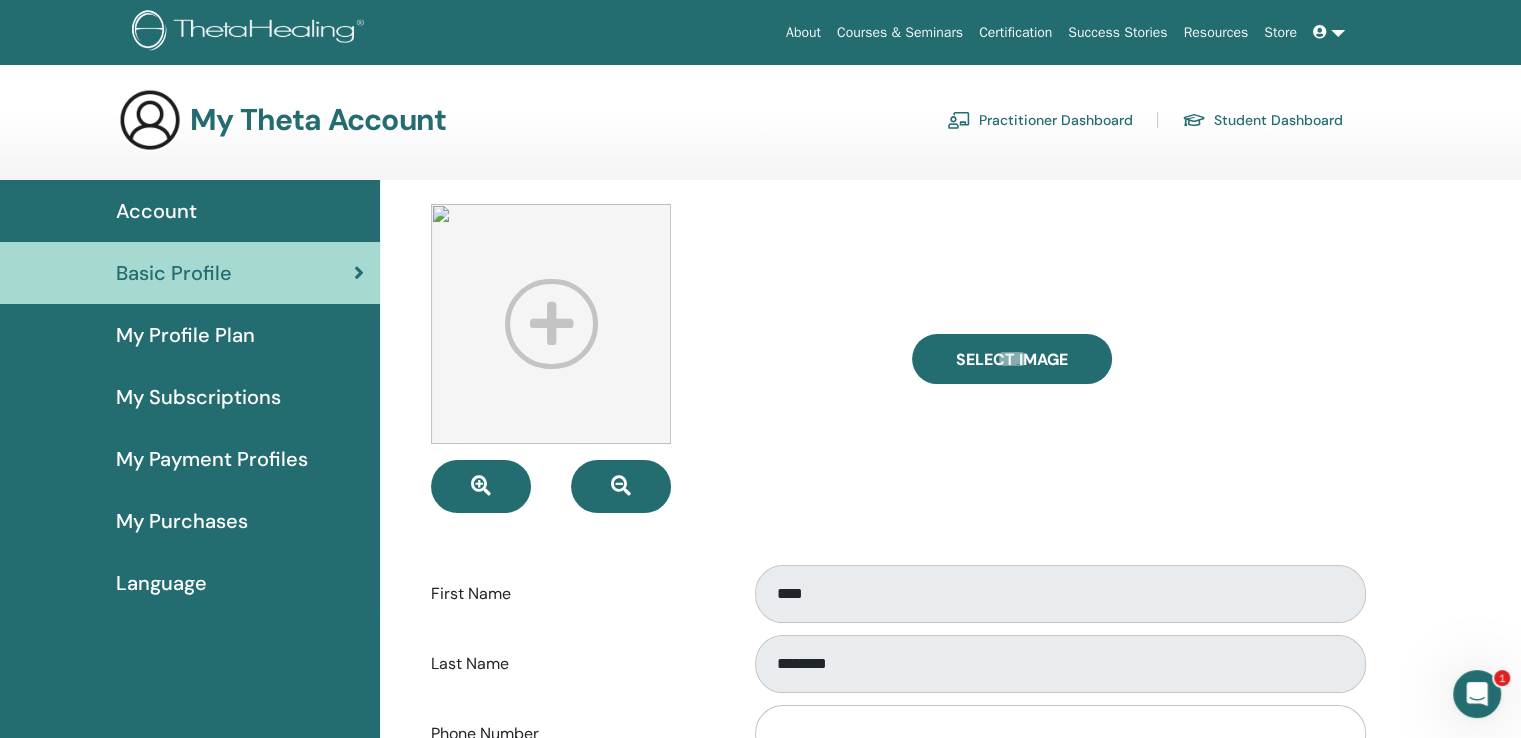 click on "My Profile Plan" at bounding box center [185, 335] 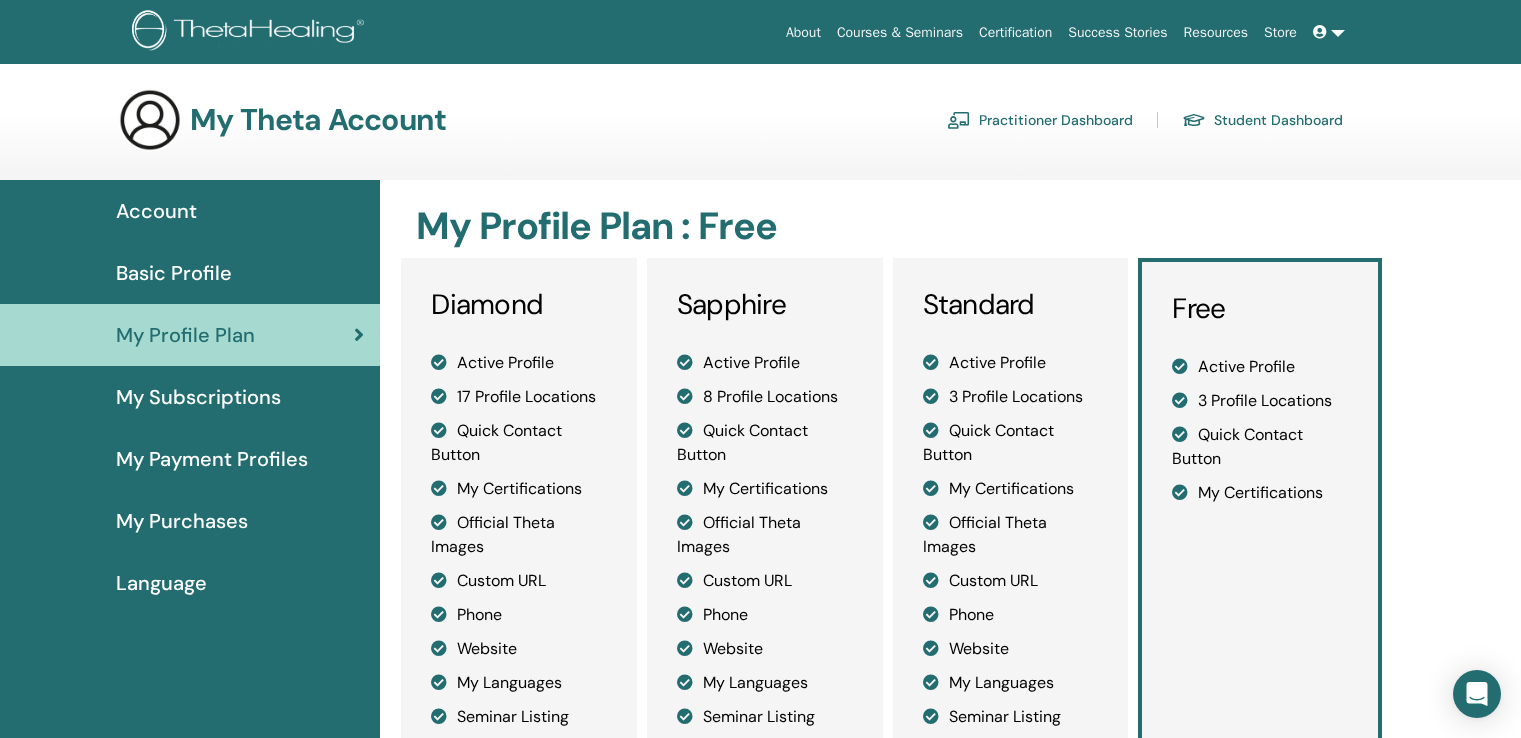scroll, scrollTop: 0, scrollLeft: 0, axis: both 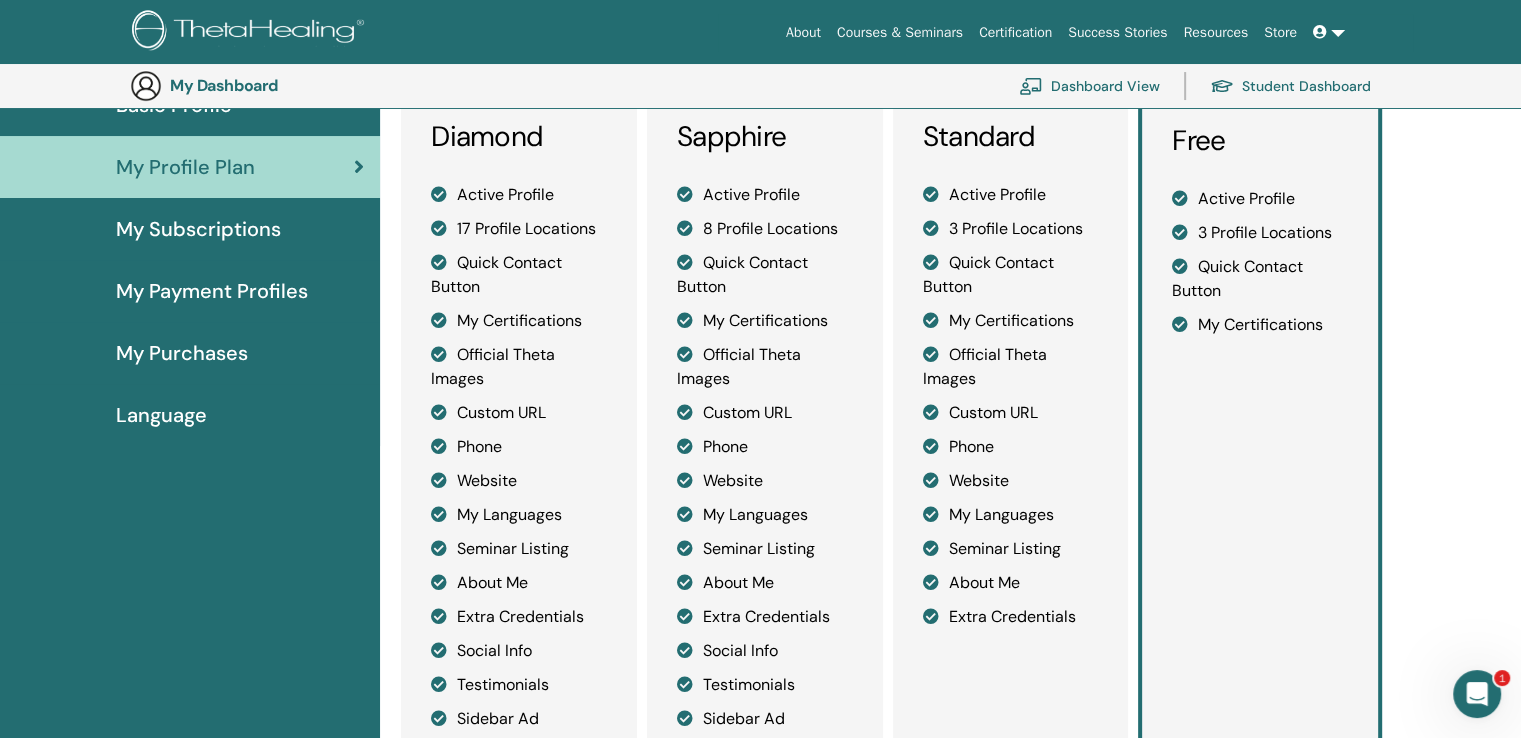 click on "My Subscriptions" at bounding box center (198, 229) 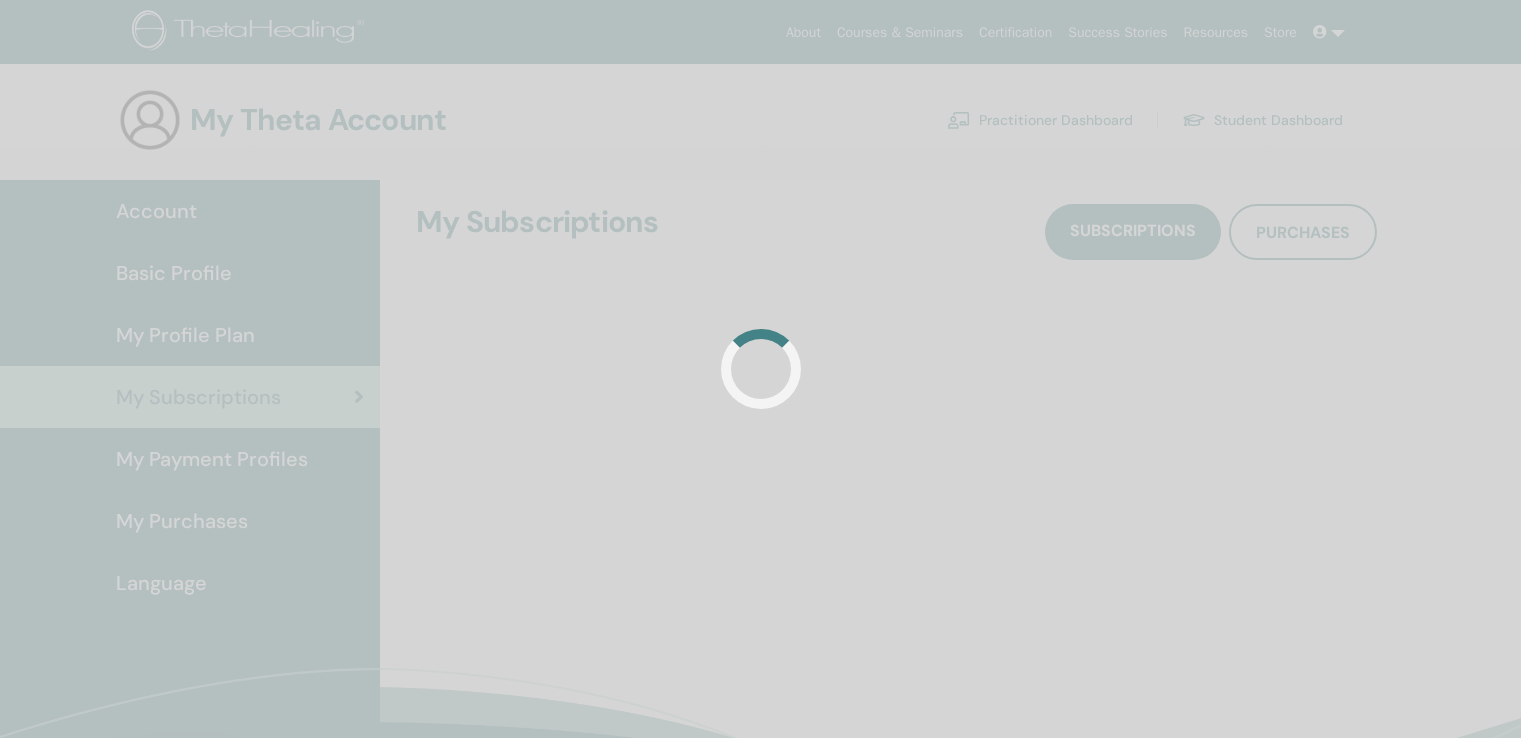 scroll, scrollTop: 0, scrollLeft: 0, axis: both 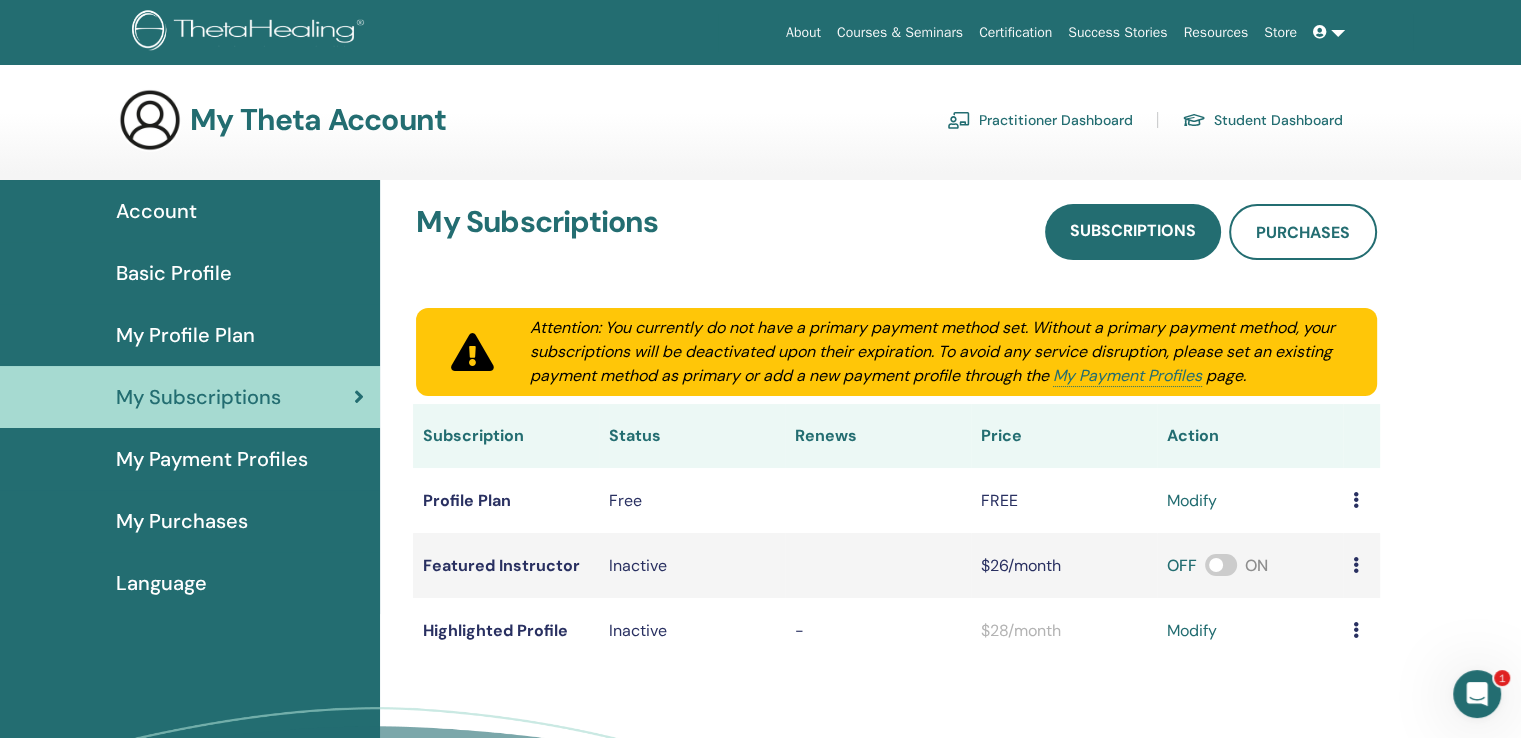 click at bounding box center (1329, 32) 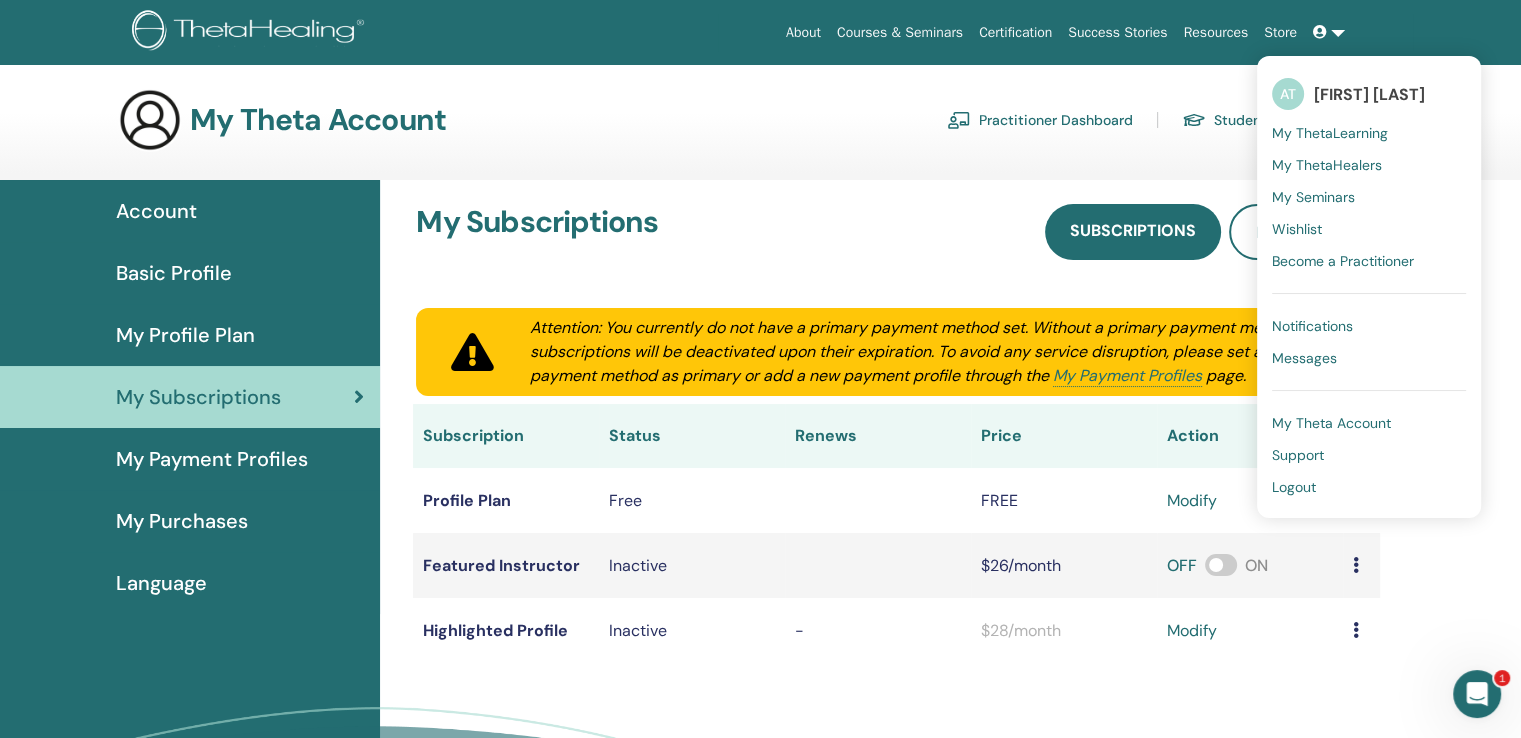 click on "Notifications" at bounding box center (1312, 326) 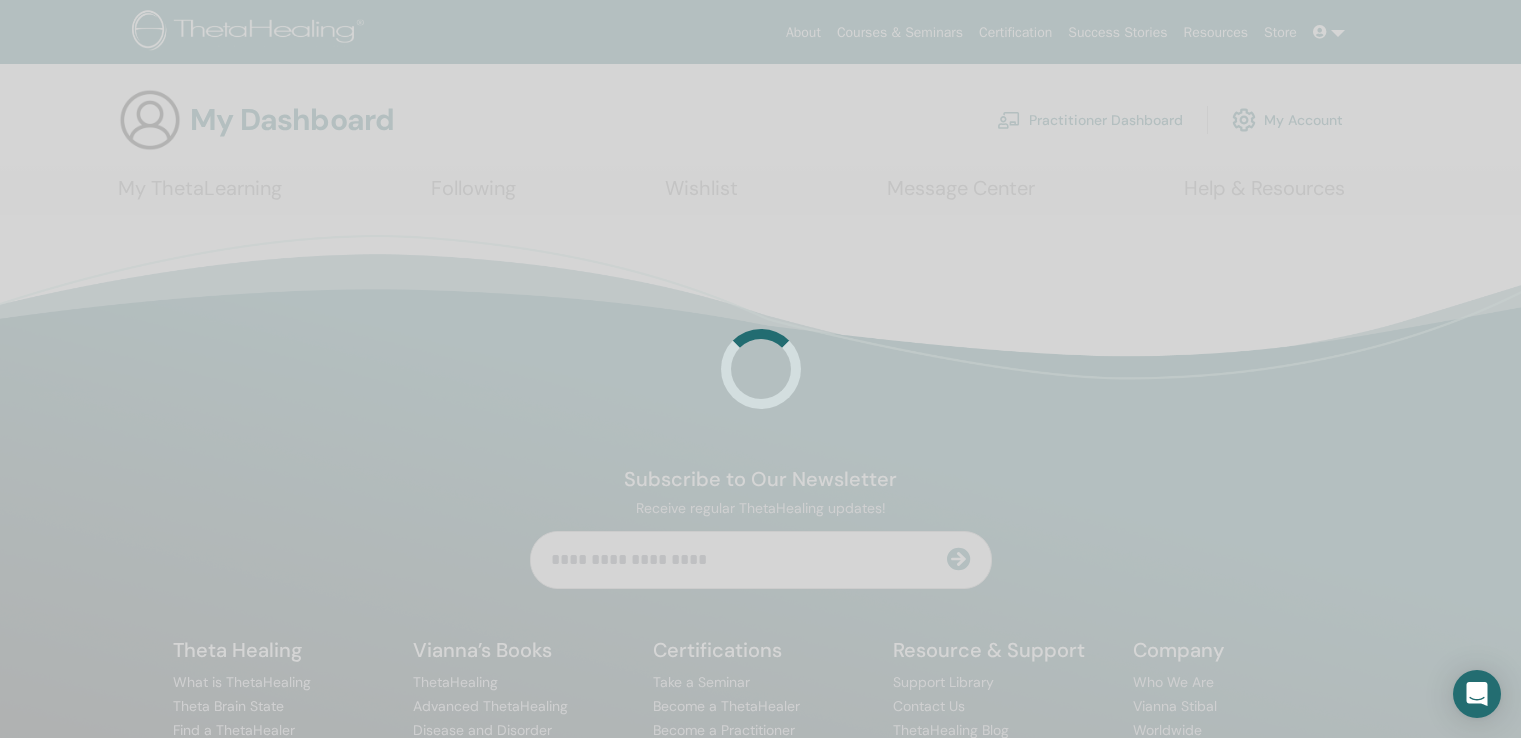 scroll, scrollTop: 0, scrollLeft: 0, axis: both 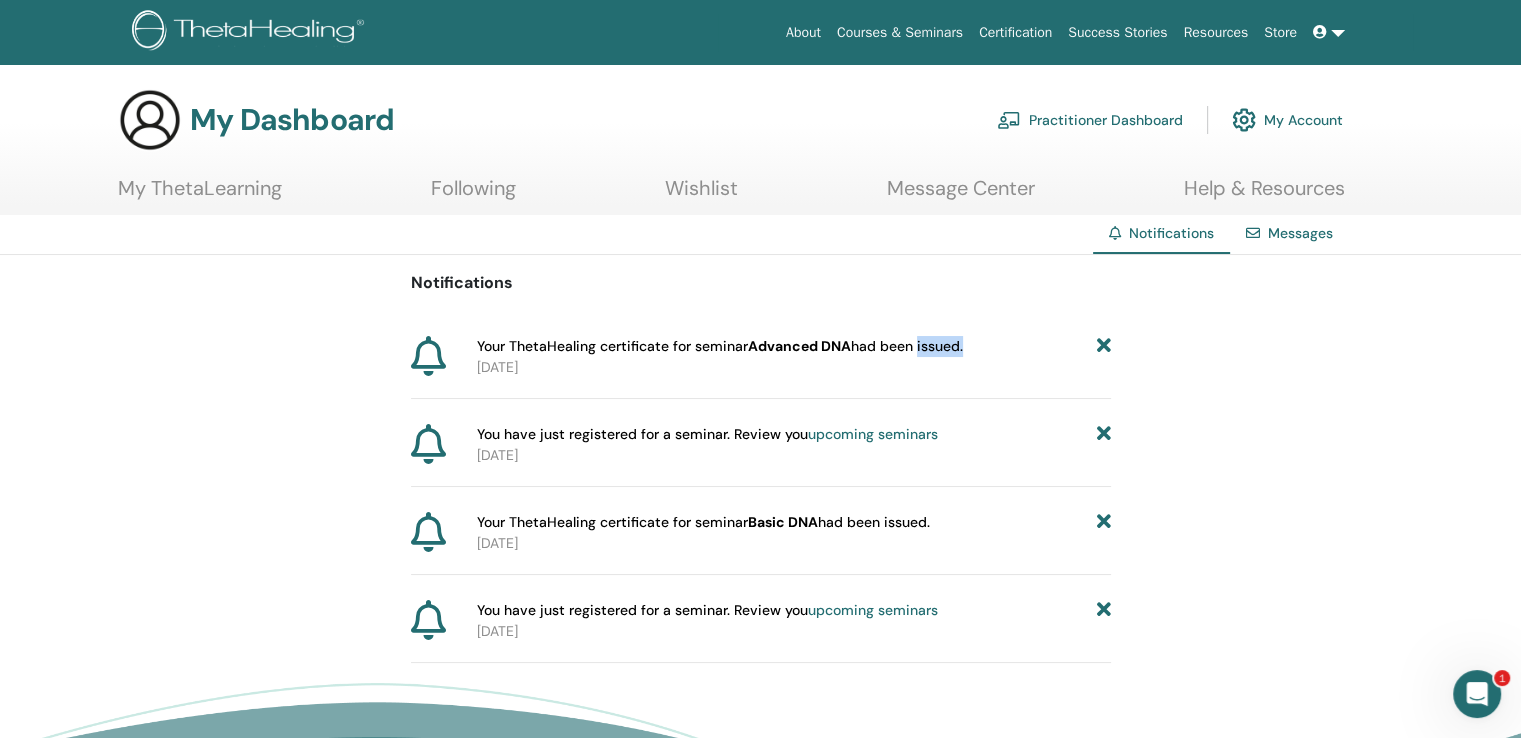 drag, startPoint x: 918, startPoint y: 347, endPoint x: 965, endPoint y: 349, distance: 47.042534 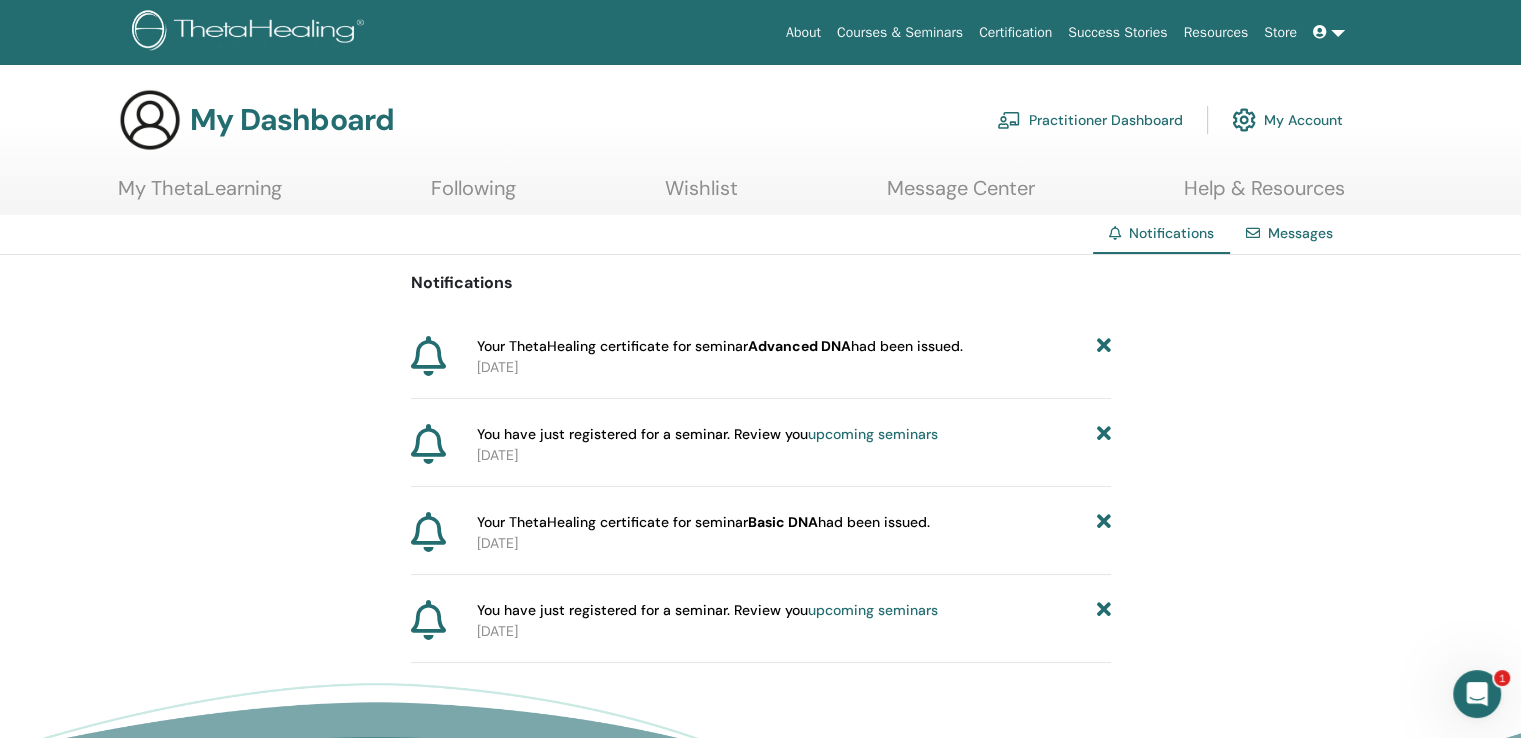 click on "Notifications Your ThetaHealing certificate for seminar  Advanced DNA  had been issued. [DATE] You have just registered for a seminar. Review you  upcoming seminars [DATE] Your ThetaHealing certificate for seminar  Basic DNA  had been issued. [DATE] You have just registered for a seminar. Review you  upcoming seminars [DATE]" at bounding box center [761, 459] 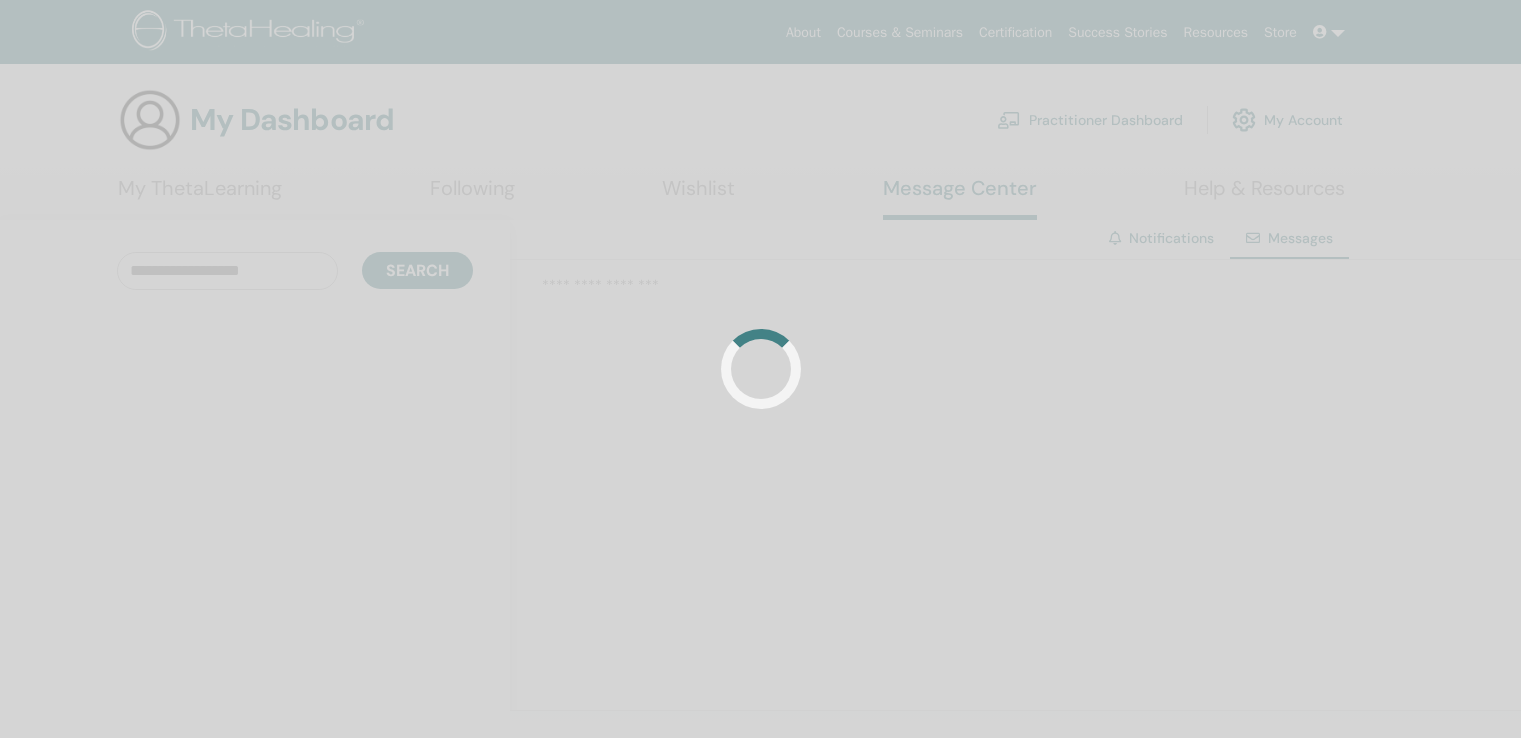 scroll, scrollTop: 0, scrollLeft: 0, axis: both 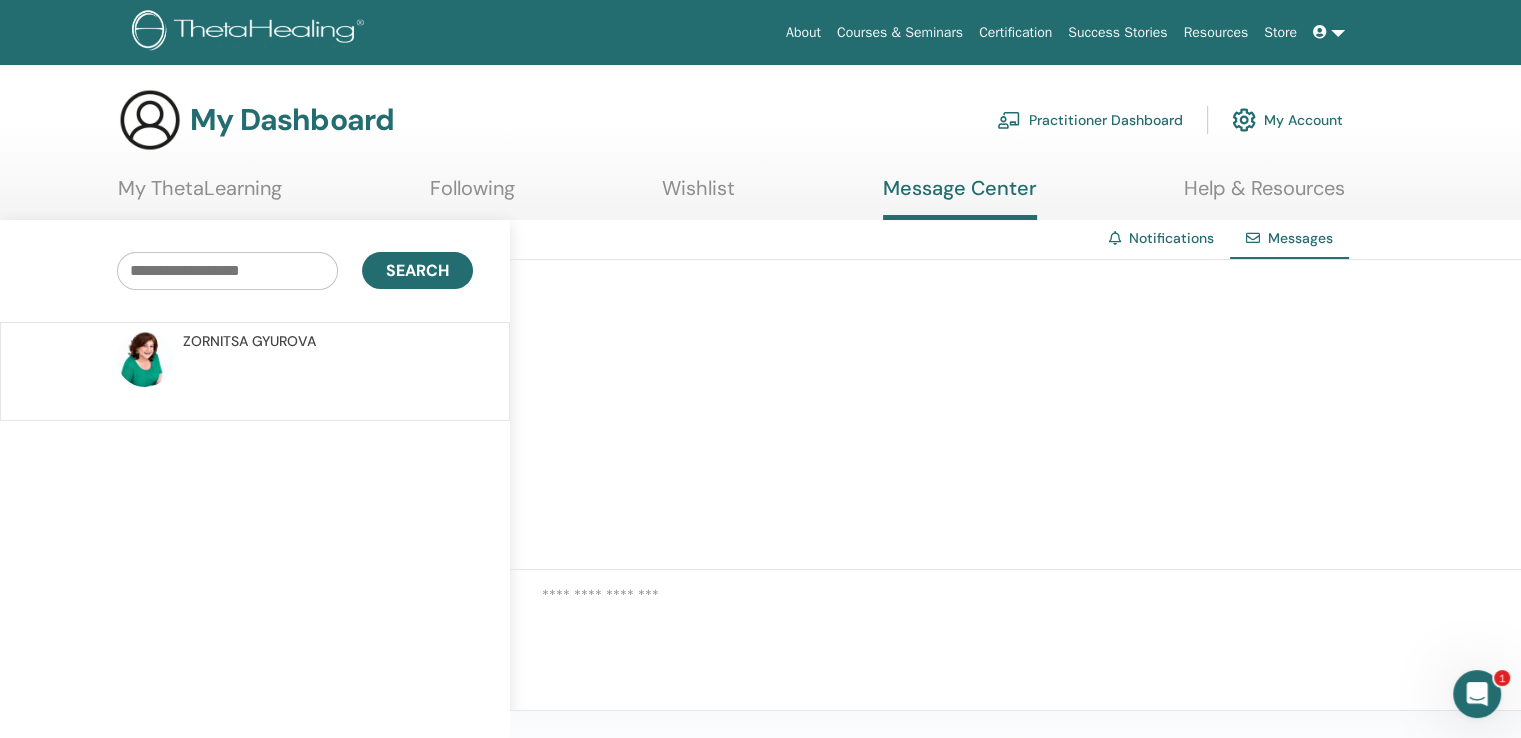click on "My Dashboard
Practitioner Dashboard
My Account" at bounding box center [730, 120] 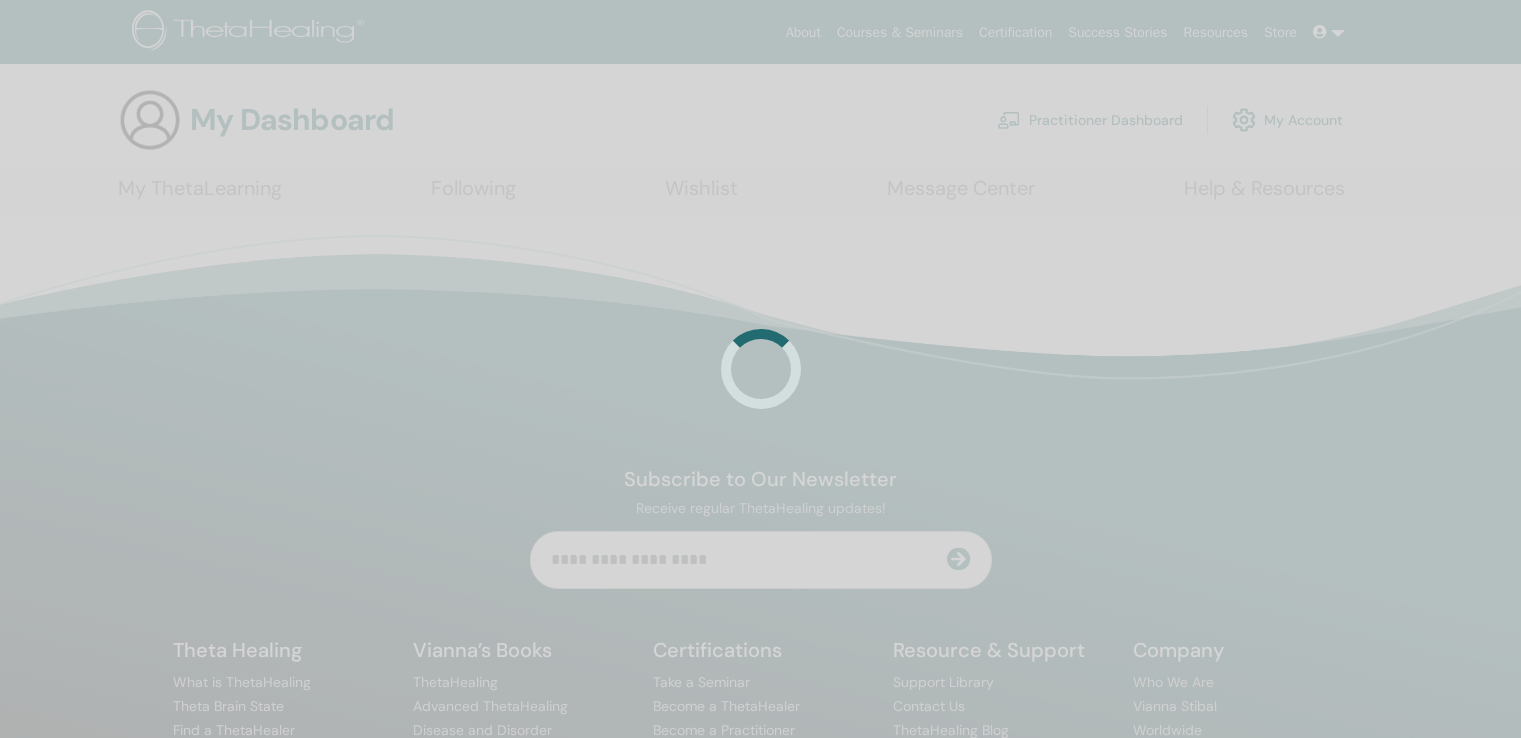 scroll, scrollTop: 0, scrollLeft: 0, axis: both 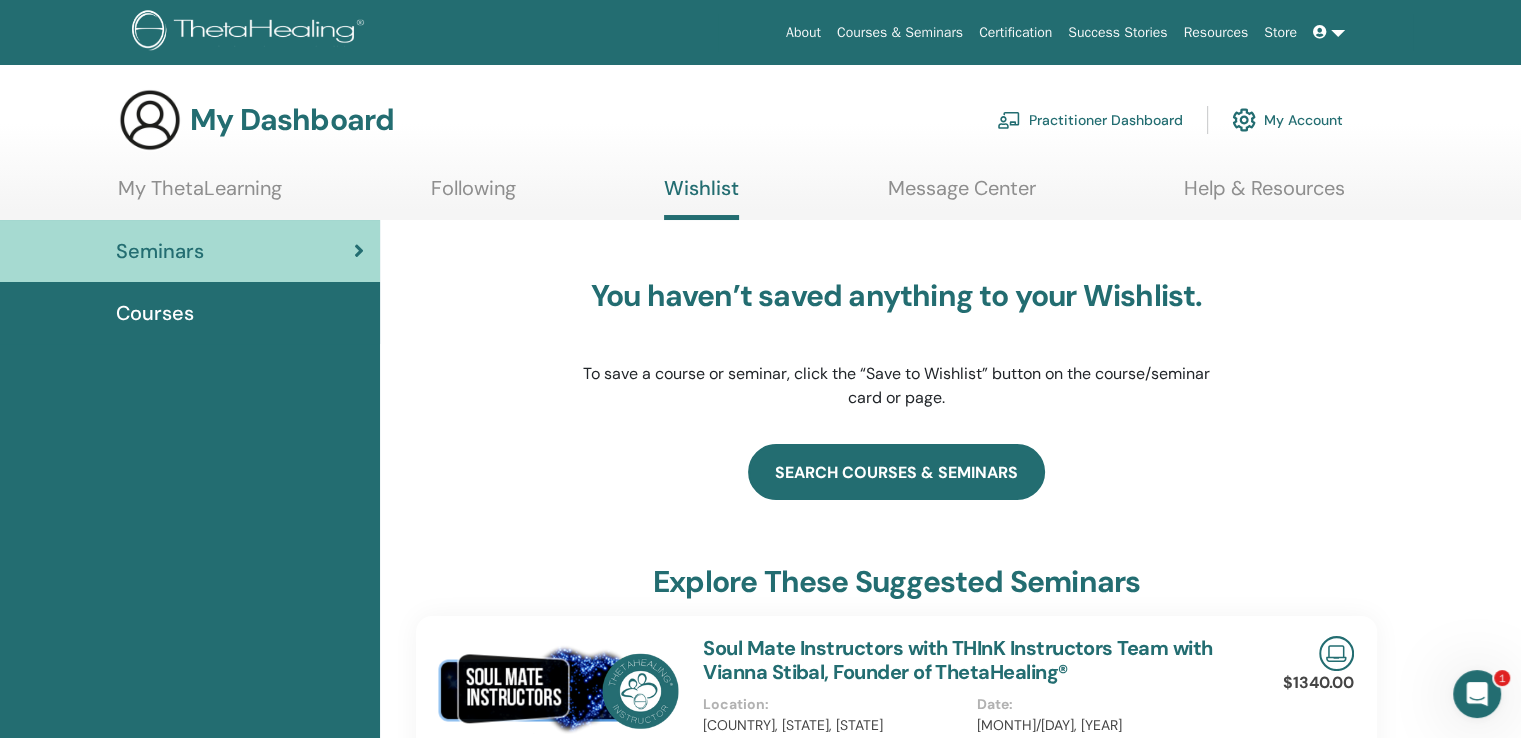 click on "search courses & seminars" at bounding box center (896, 472) 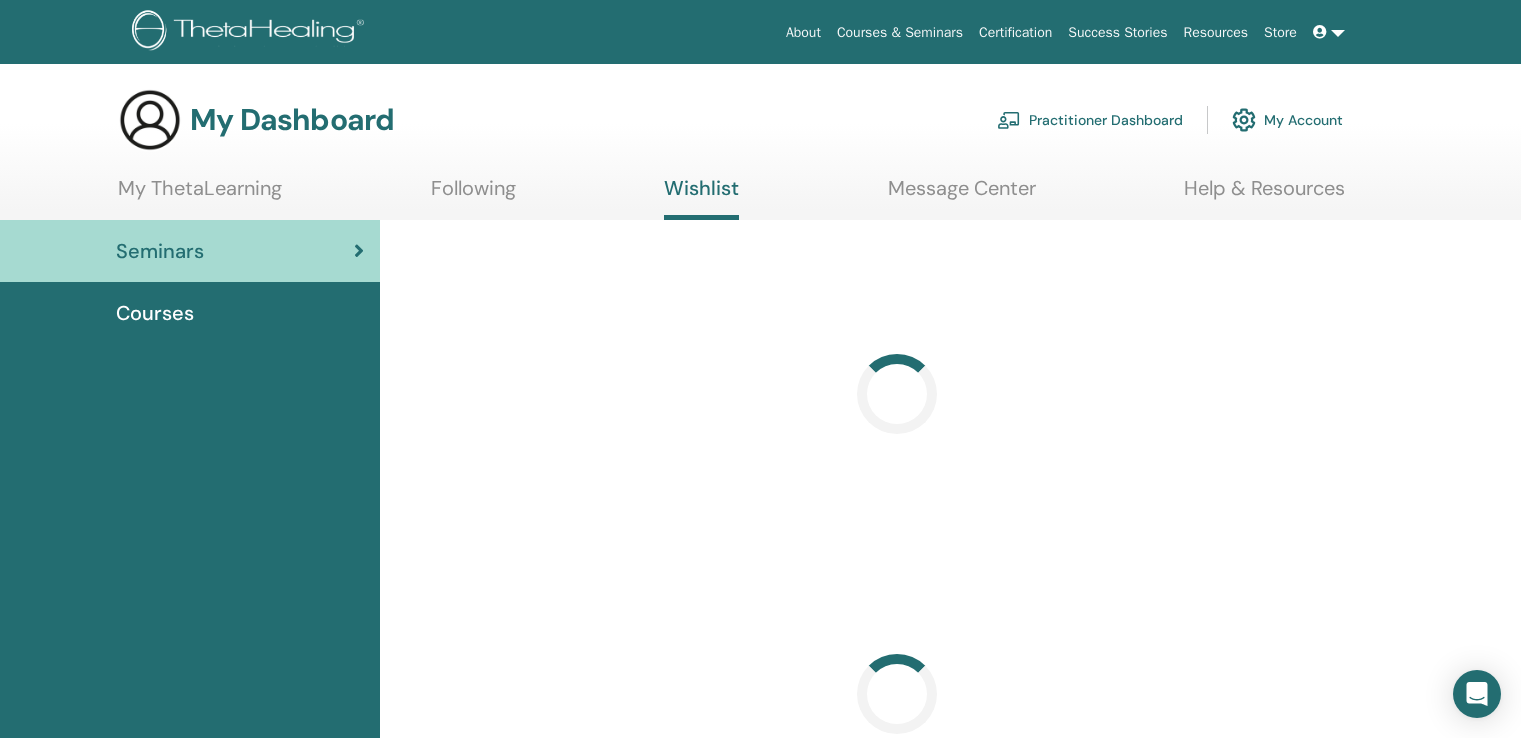 scroll, scrollTop: 0, scrollLeft: 0, axis: both 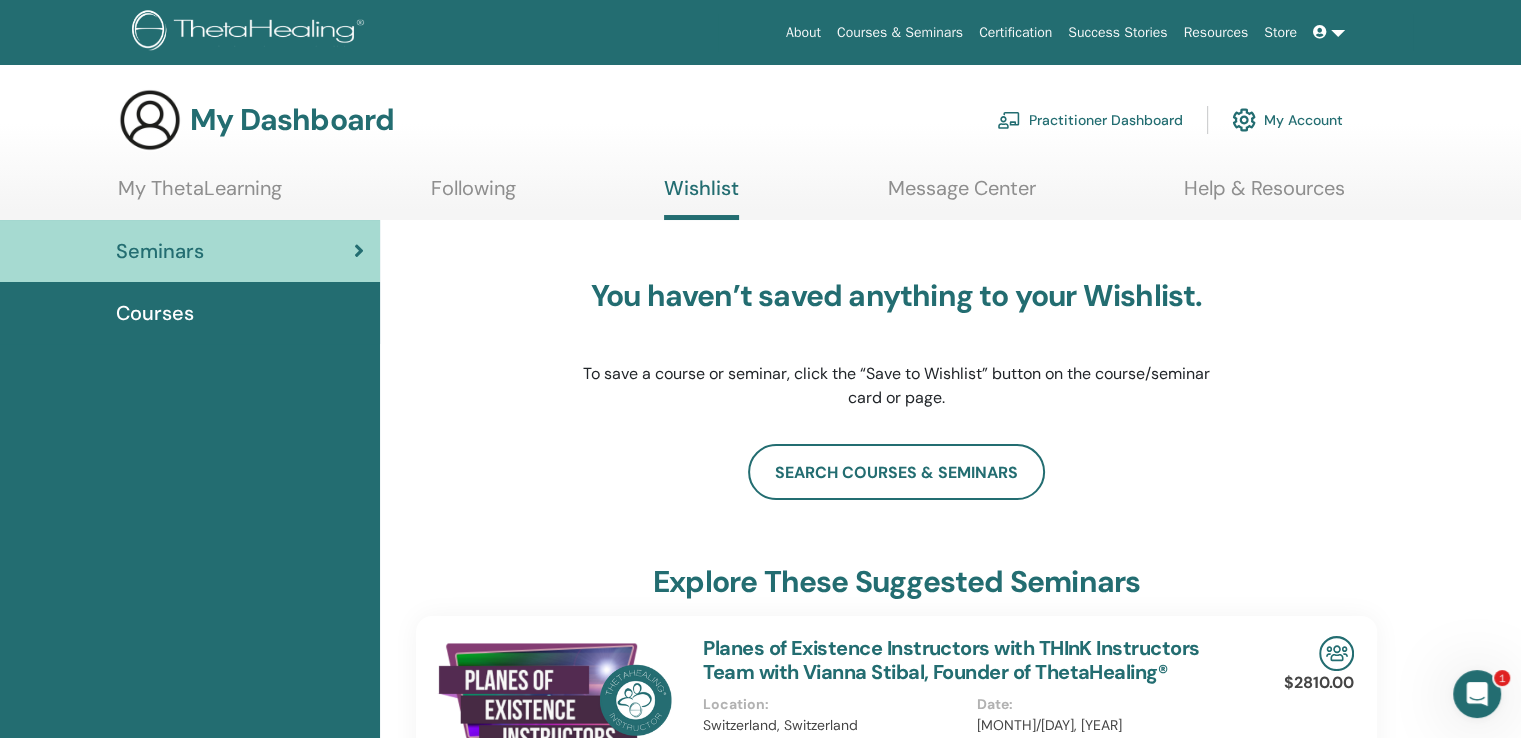 click on "Courses" at bounding box center [155, 313] 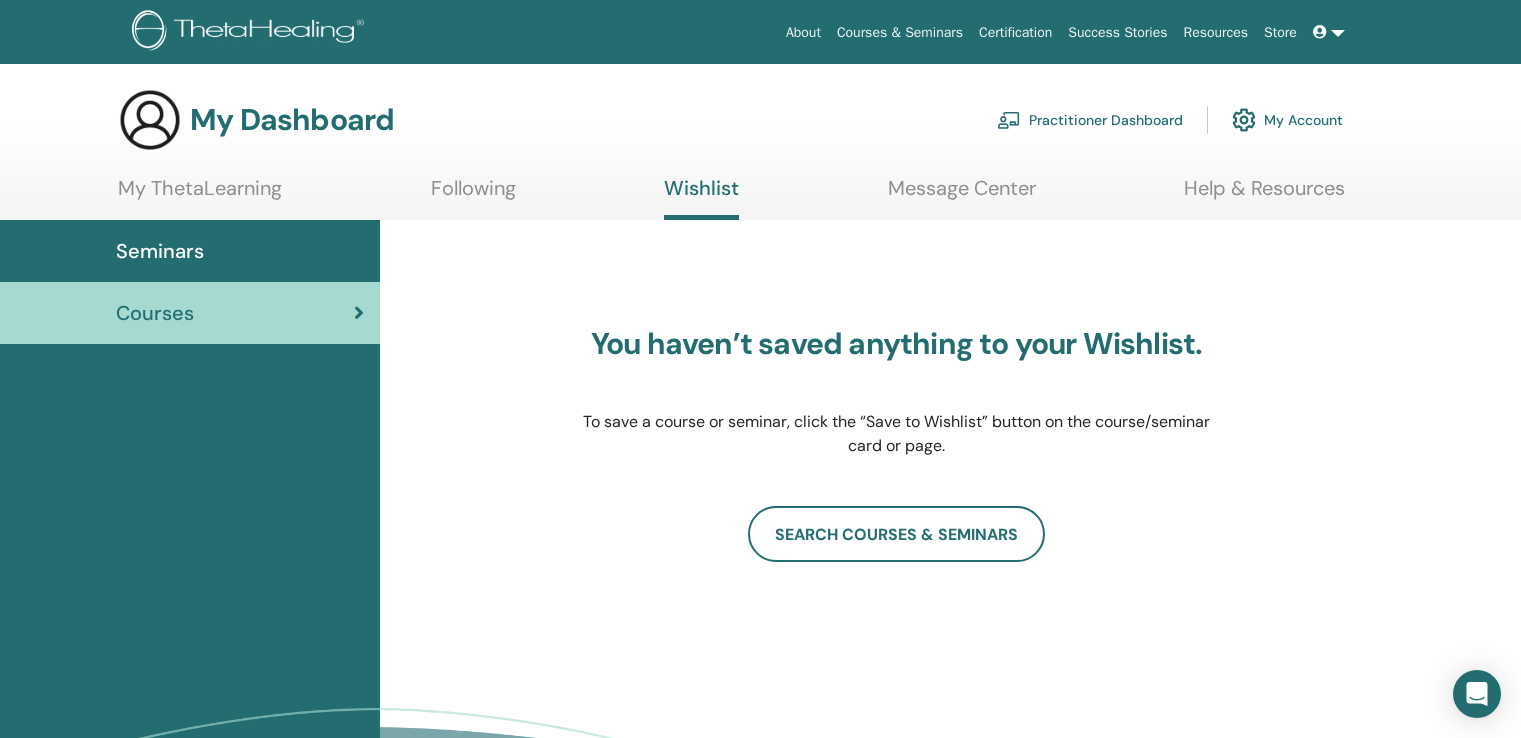 scroll, scrollTop: 0, scrollLeft: 0, axis: both 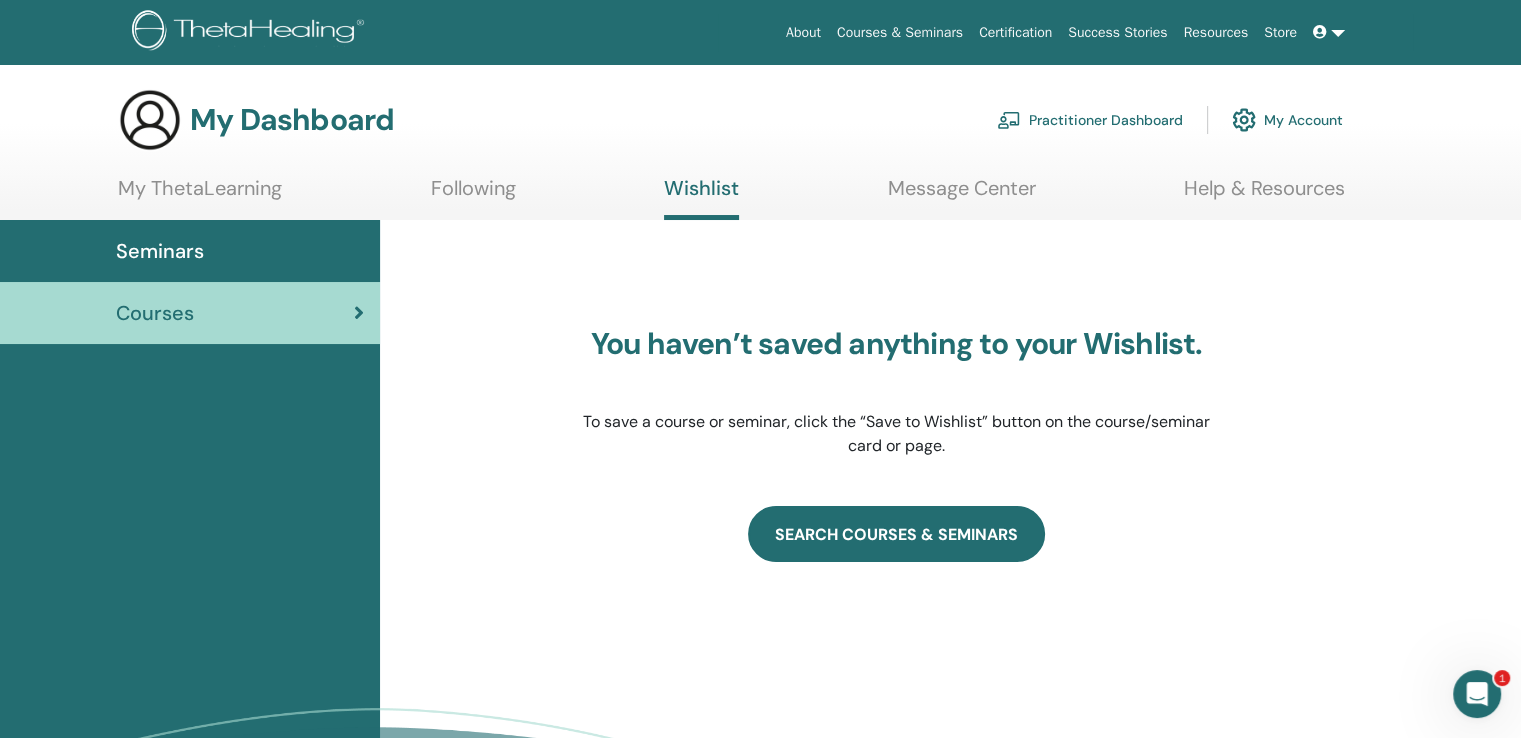 click on "SEARCH COURSES & SEMINARS" at bounding box center [896, 534] 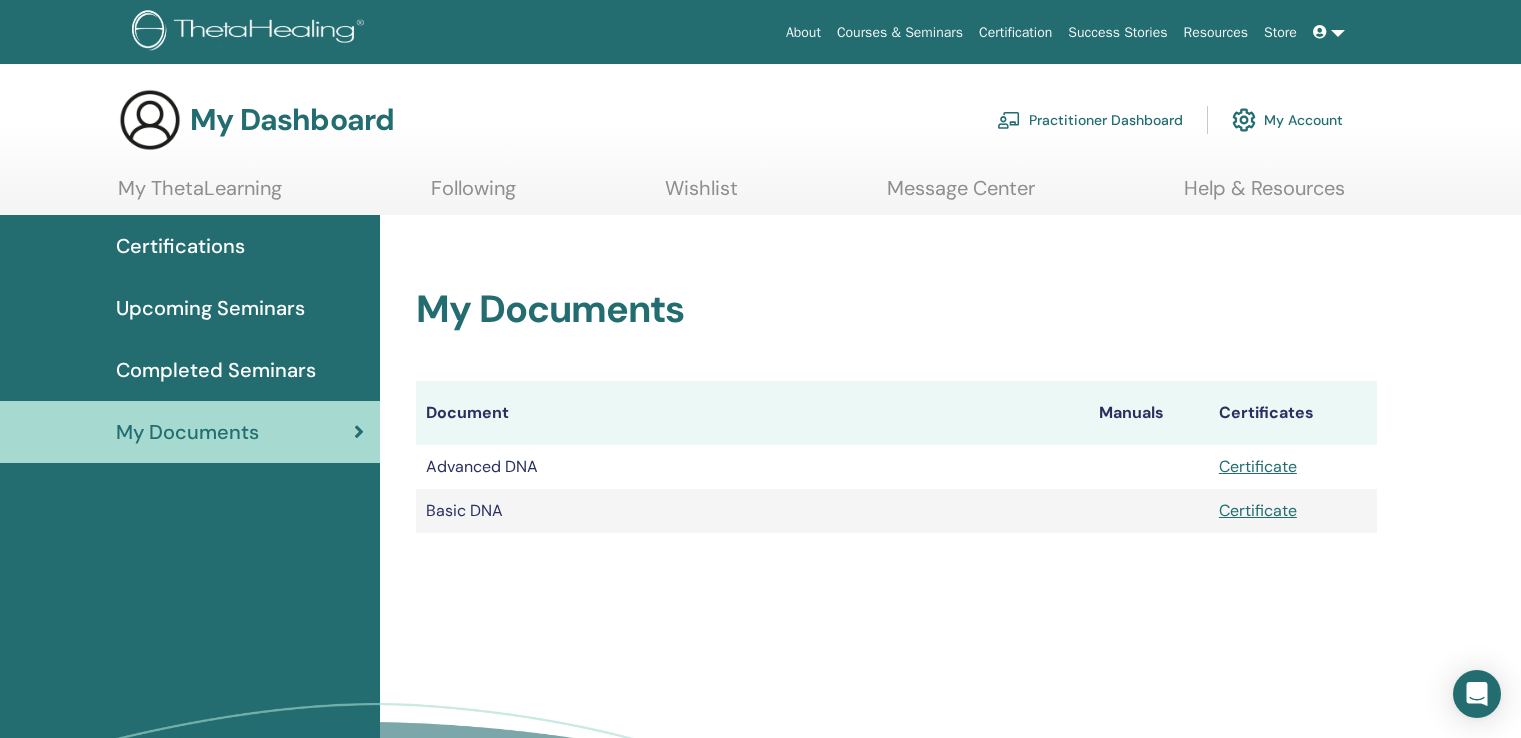 scroll, scrollTop: 0, scrollLeft: 0, axis: both 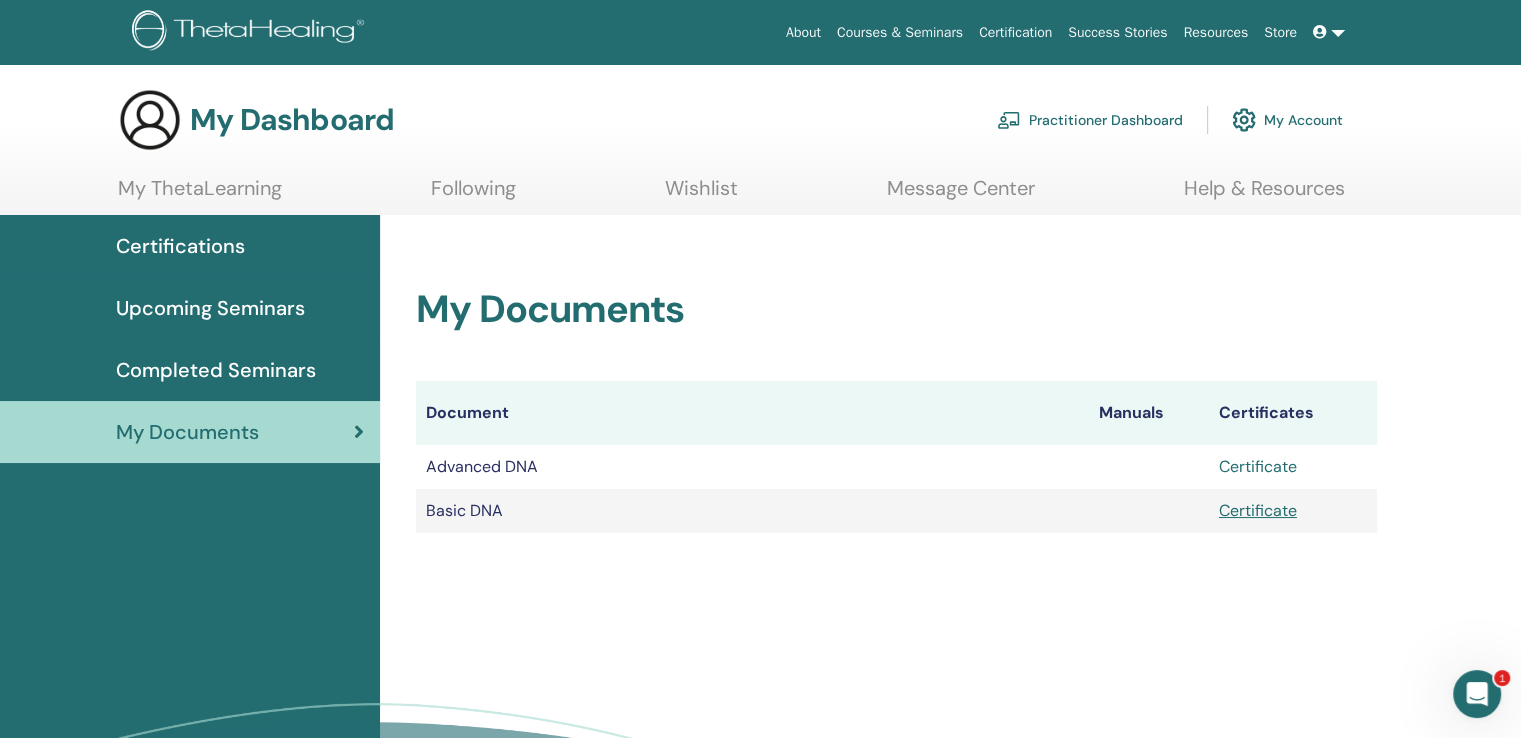 click on "Certificate" at bounding box center [1258, 466] 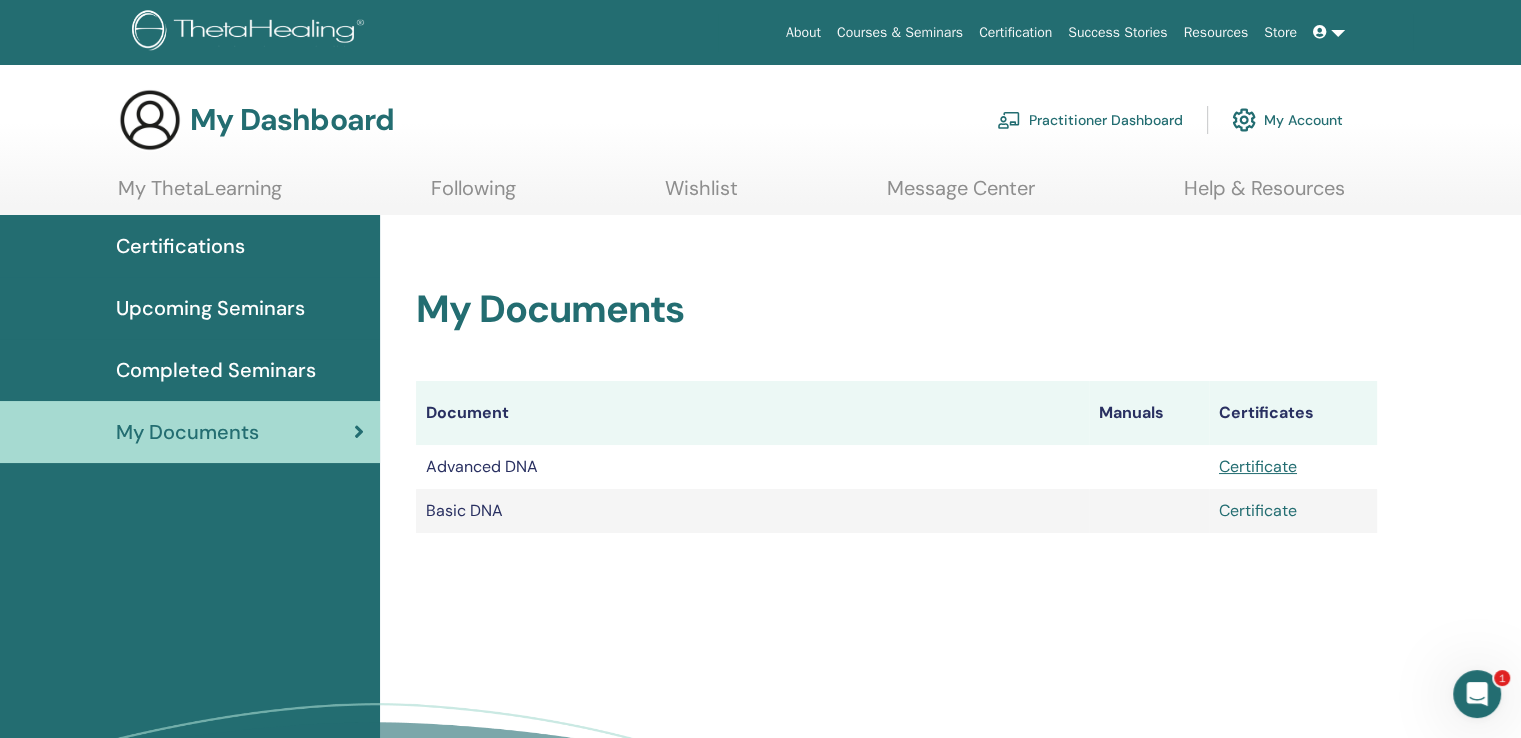 click on "Certificate" at bounding box center (1258, 510) 